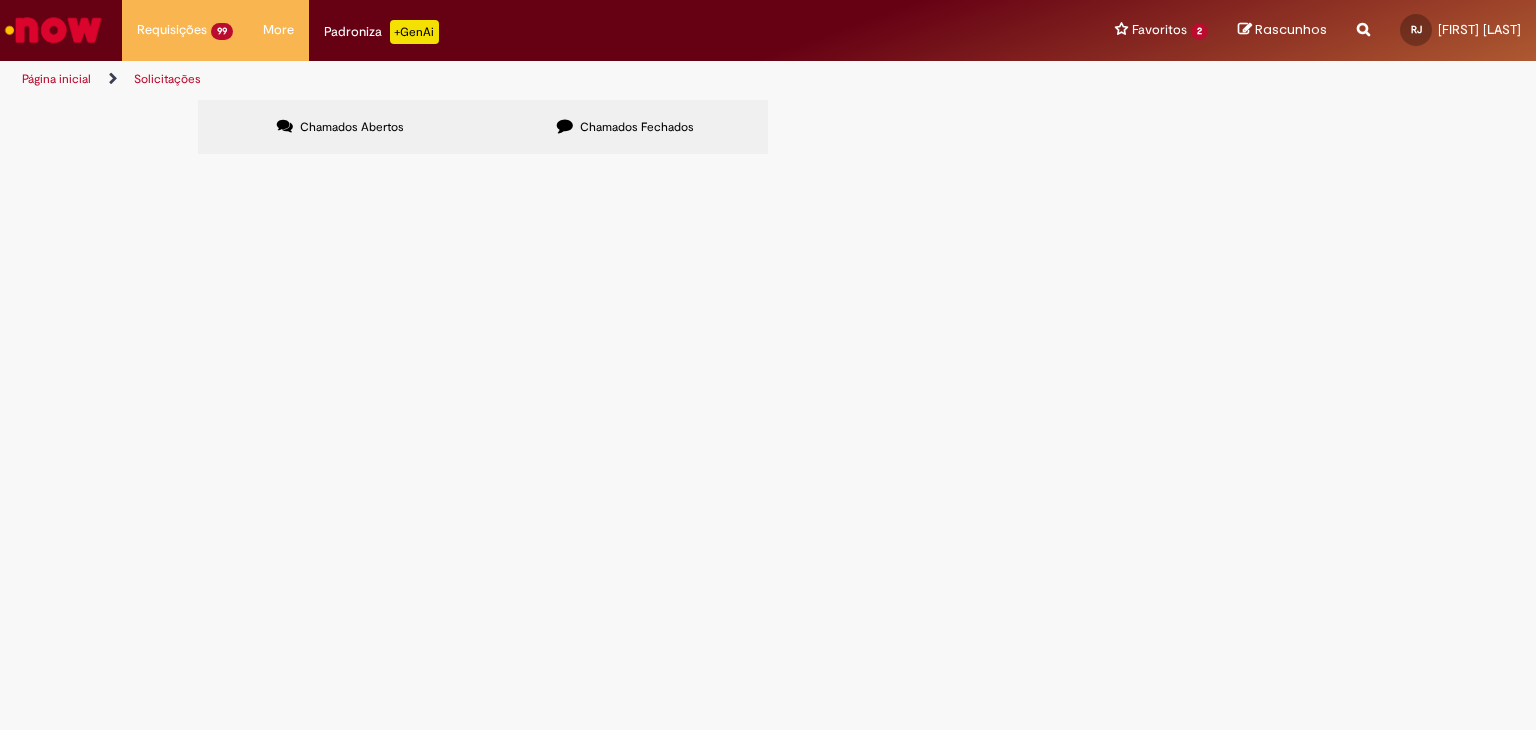 scroll, scrollTop: 0, scrollLeft: 0, axis: both 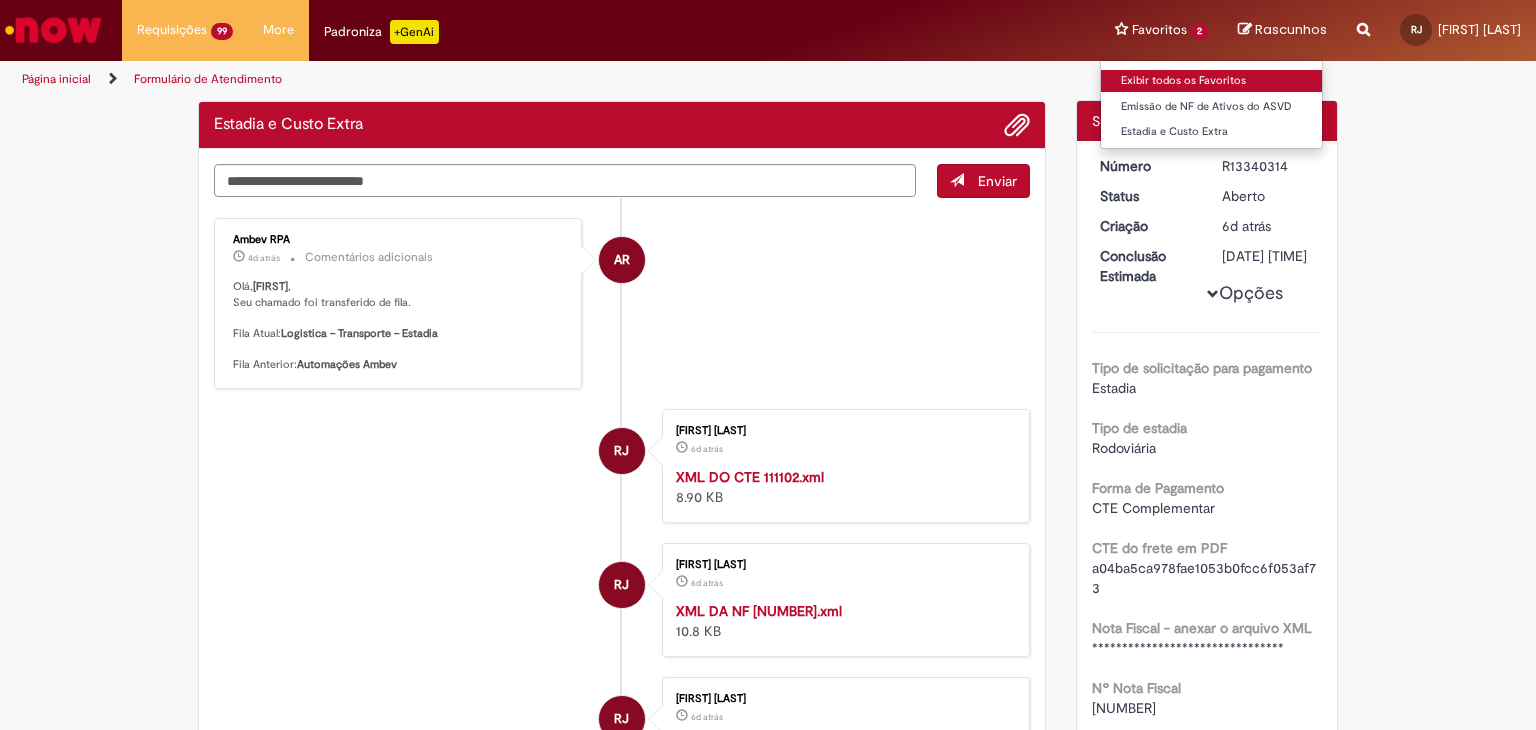 click on "Exibir todos os Favoritos" at bounding box center [1211, 81] 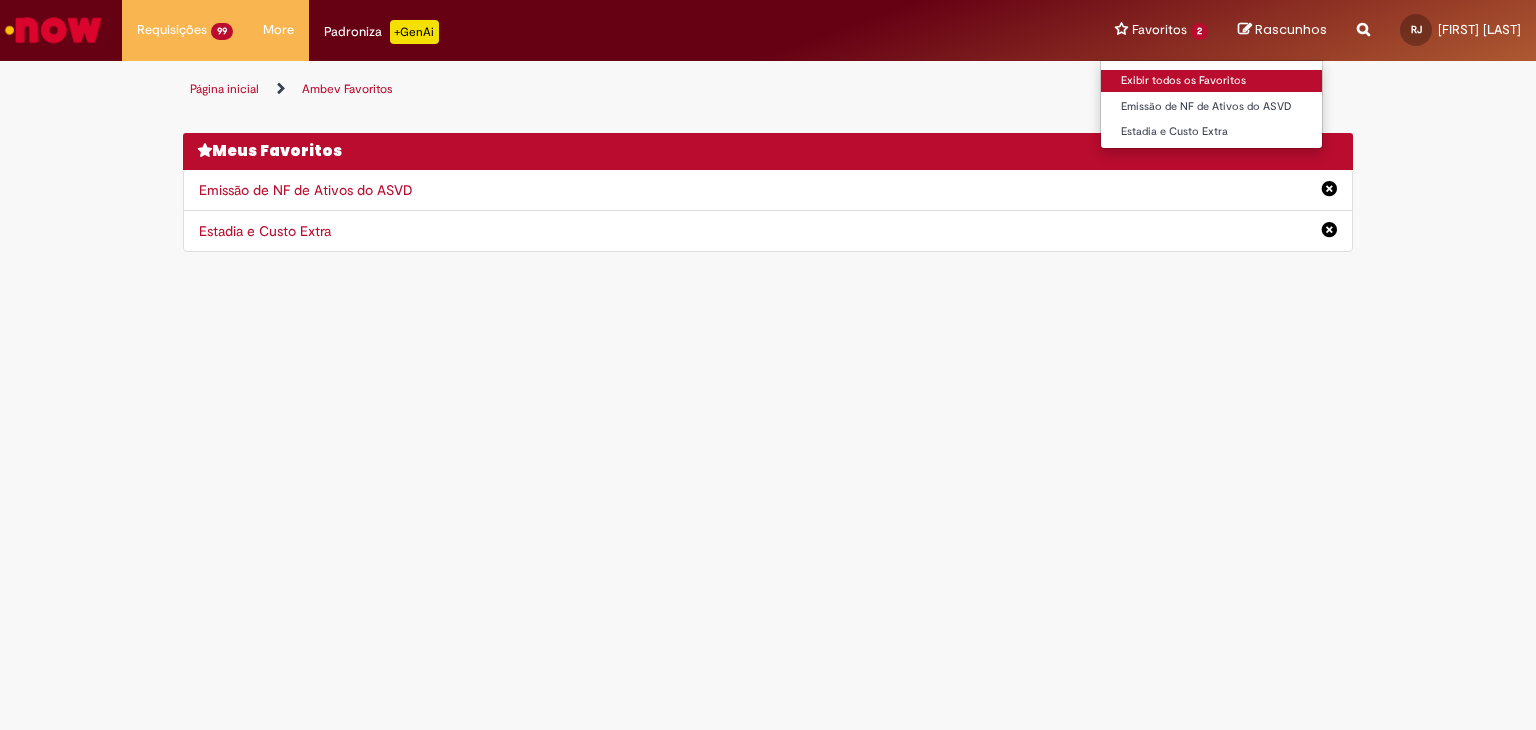 scroll, scrollTop: 0, scrollLeft: 0, axis: both 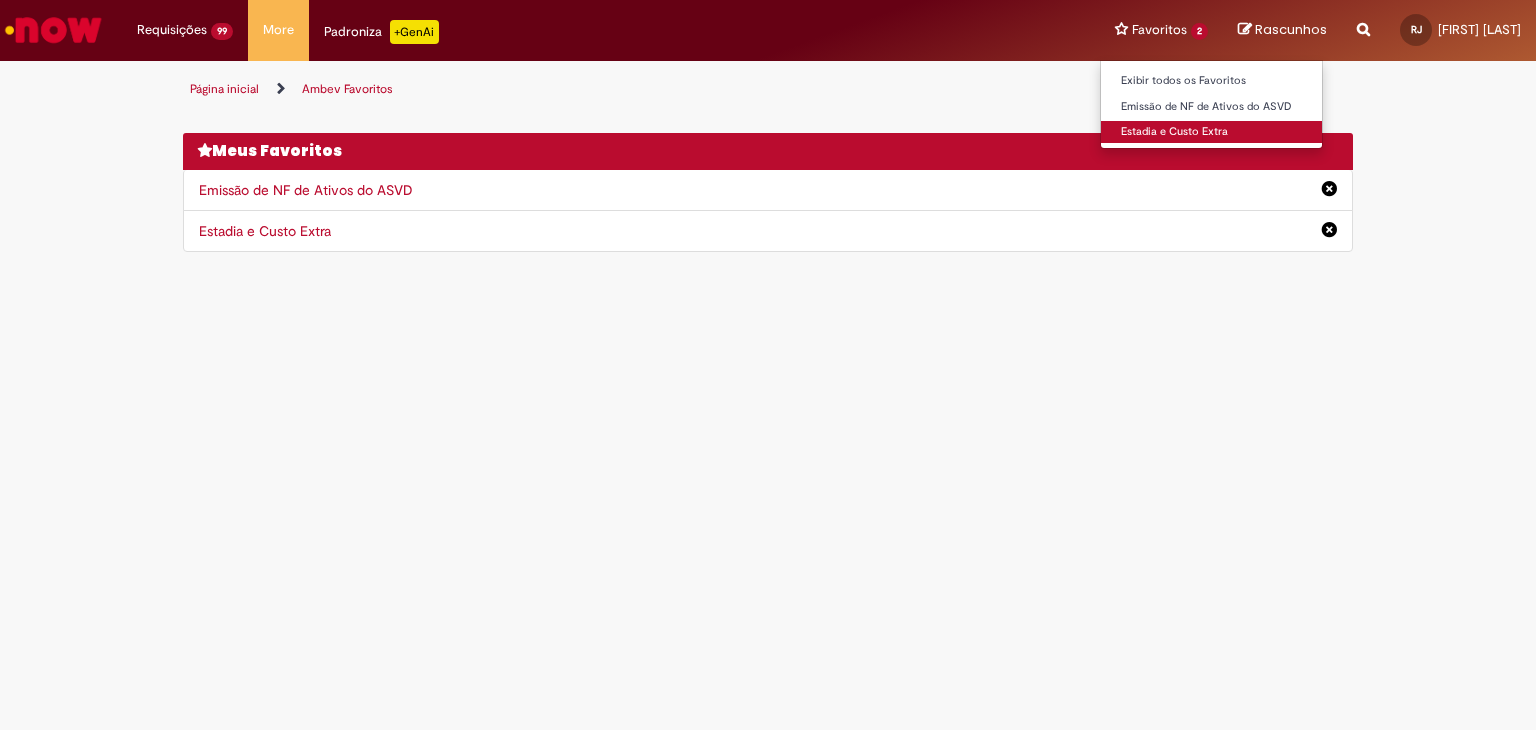 click on "Estadia e Custo Extra" at bounding box center (1211, 132) 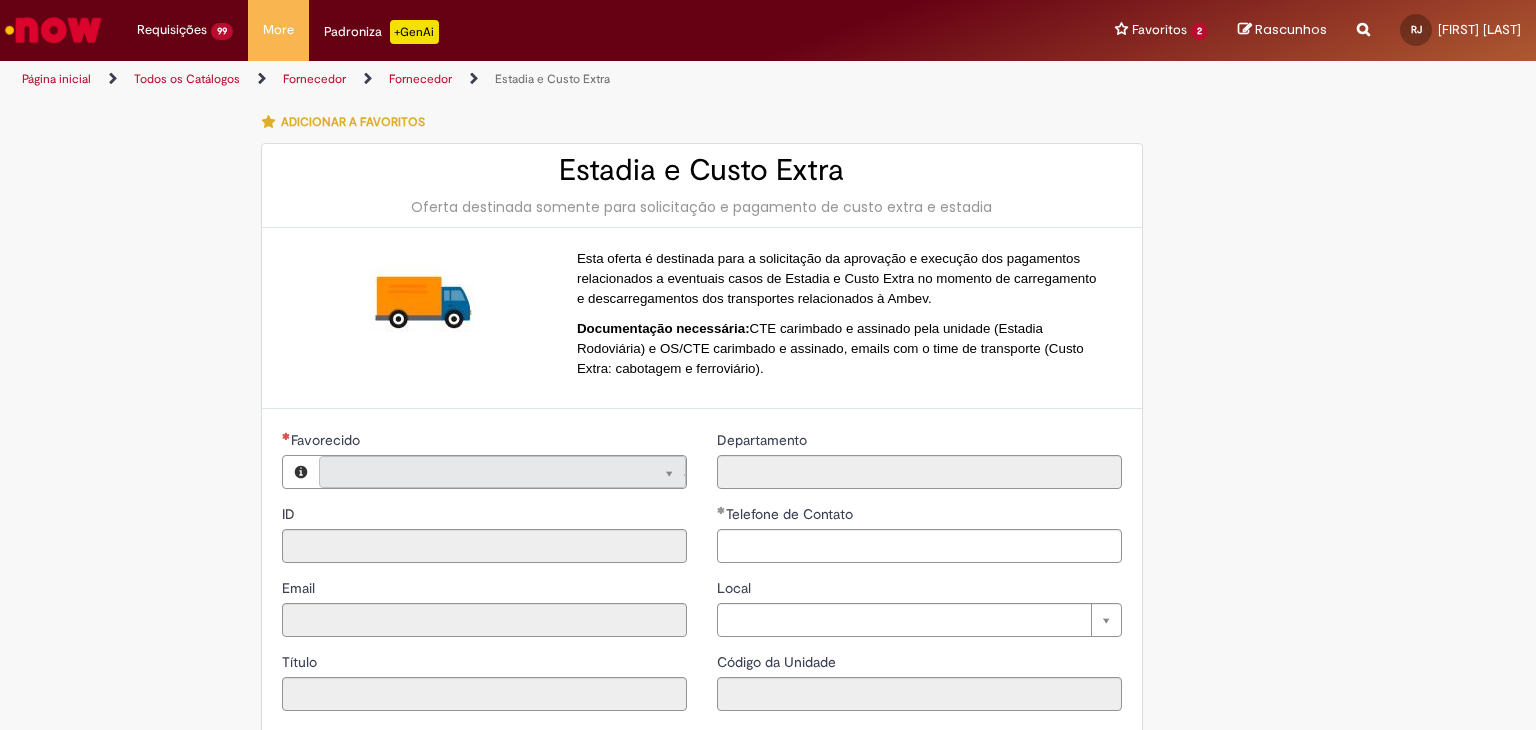 type on "**********" 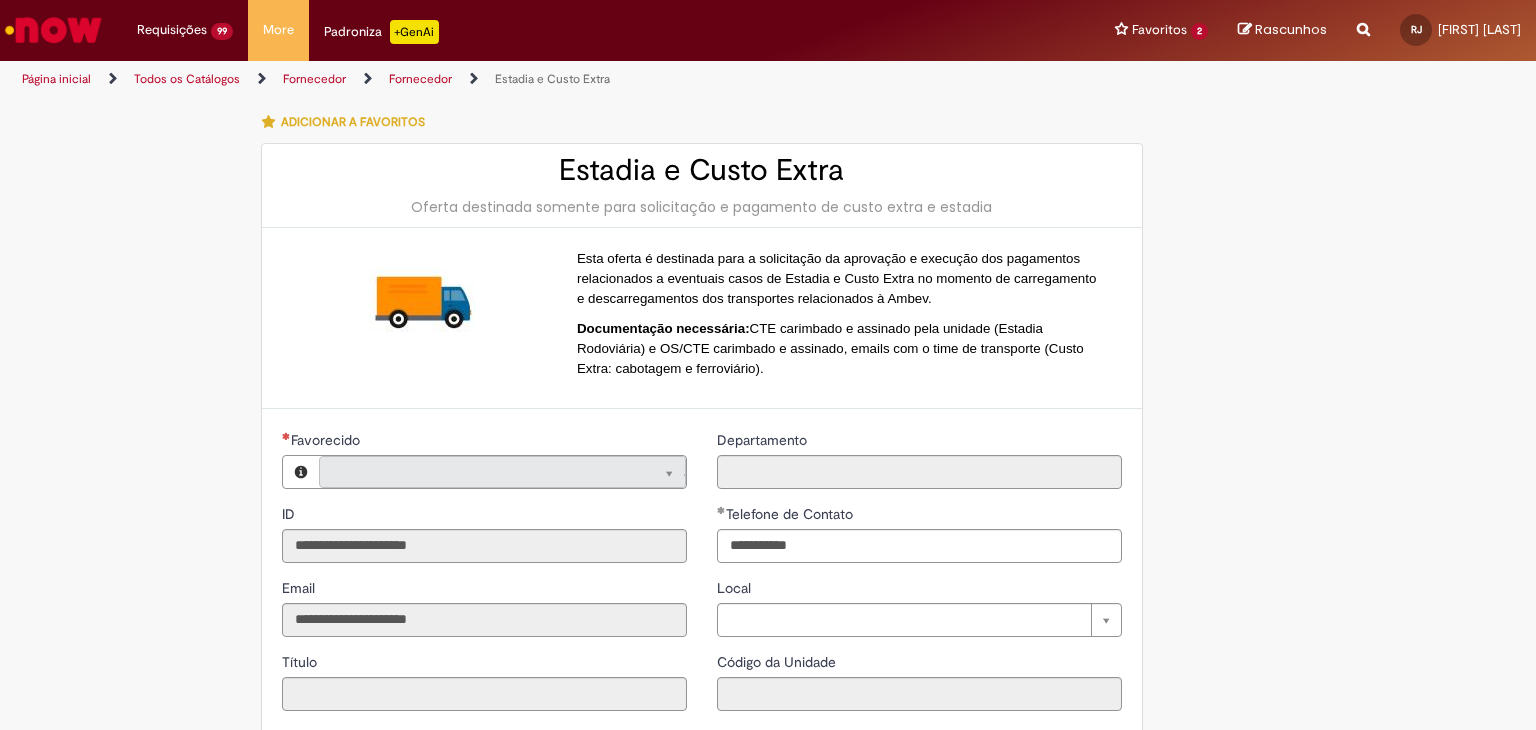 type on "**********" 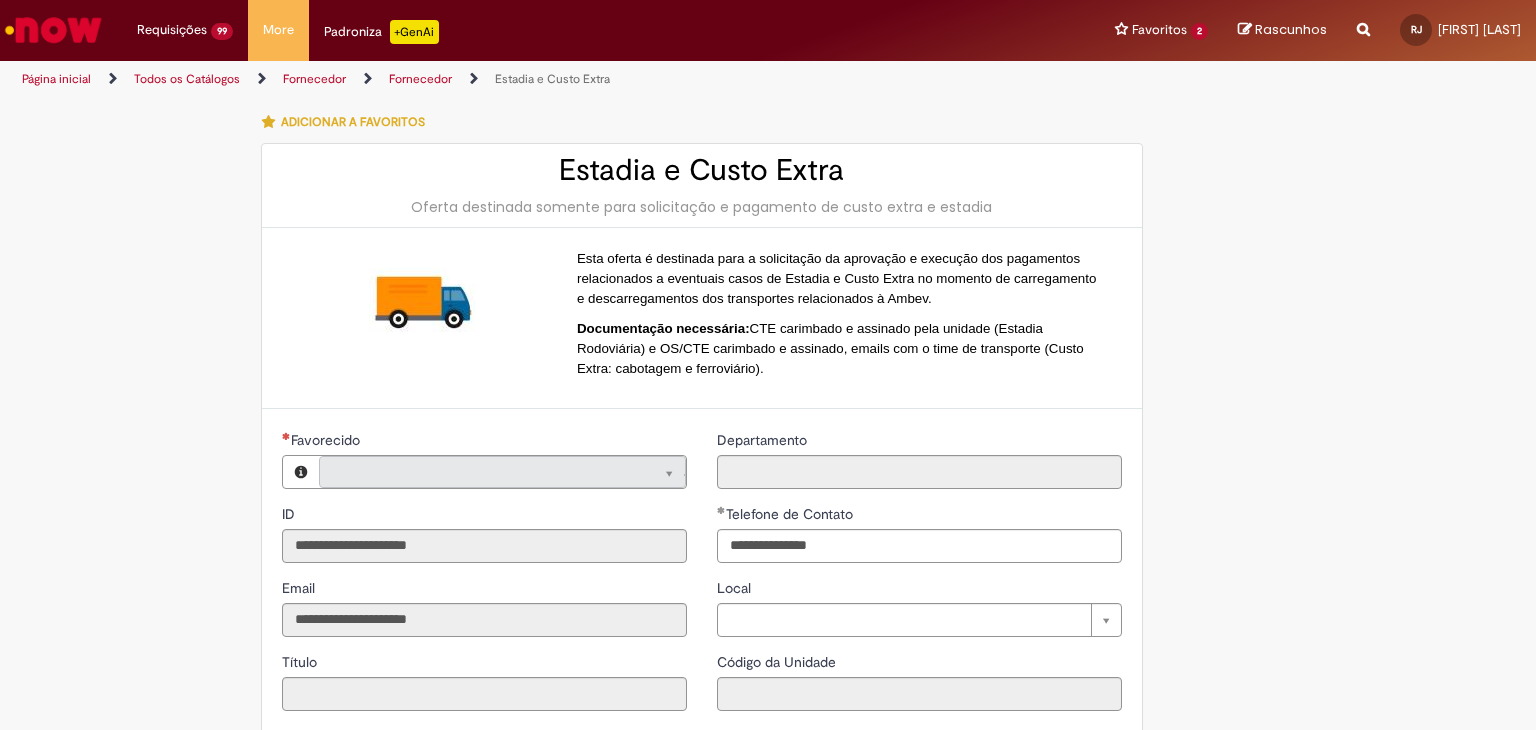 type on "**********" 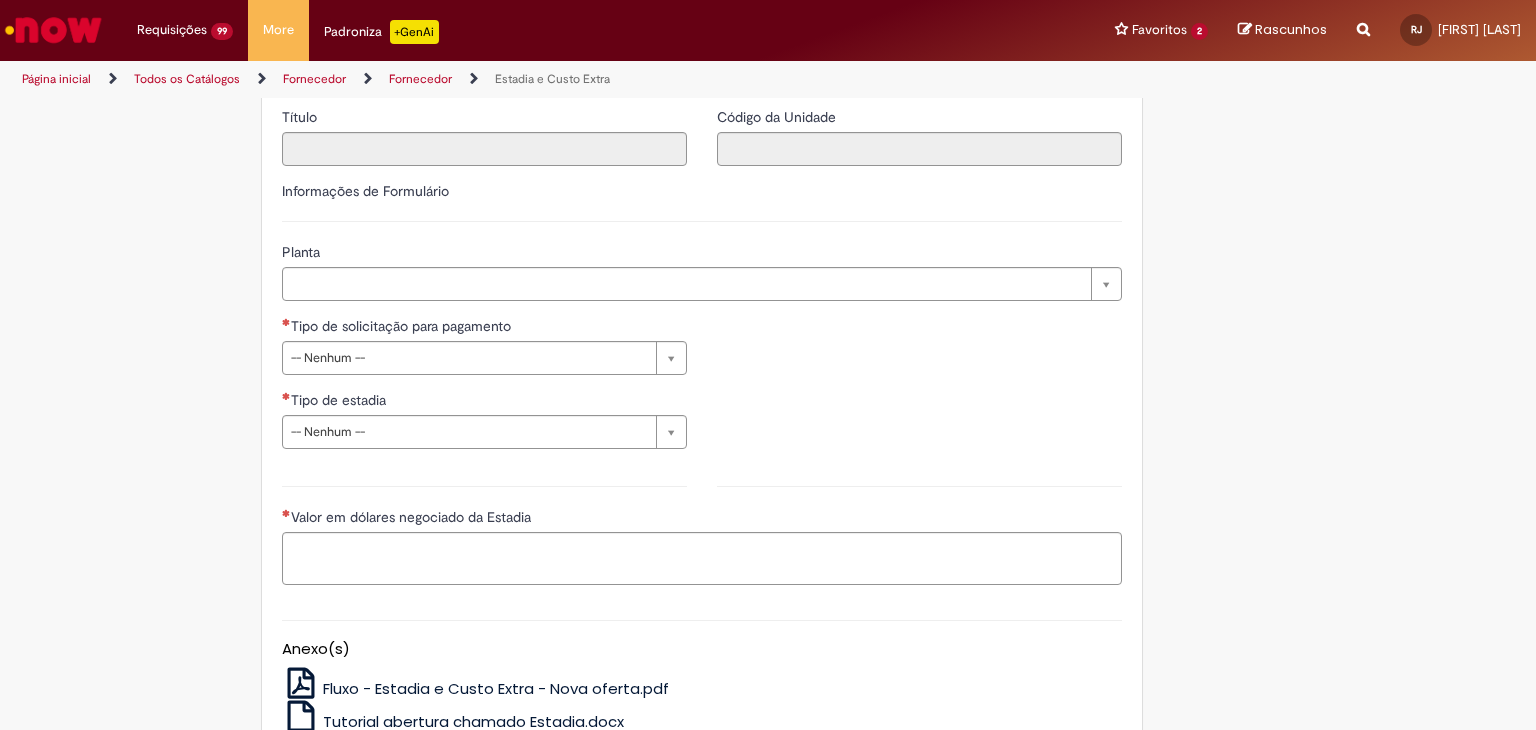 scroll, scrollTop: 600, scrollLeft: 0, axis: vertical 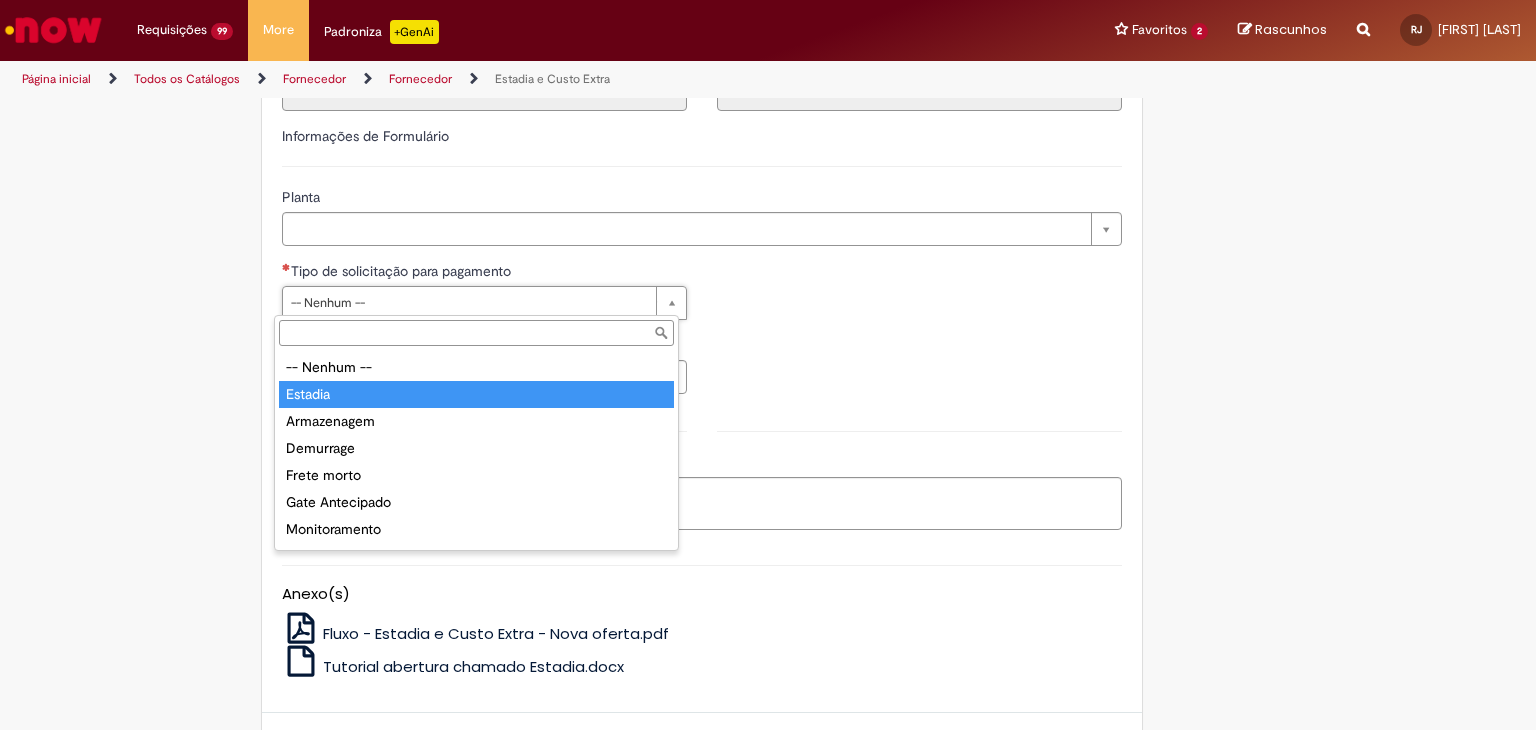 type on "*******" 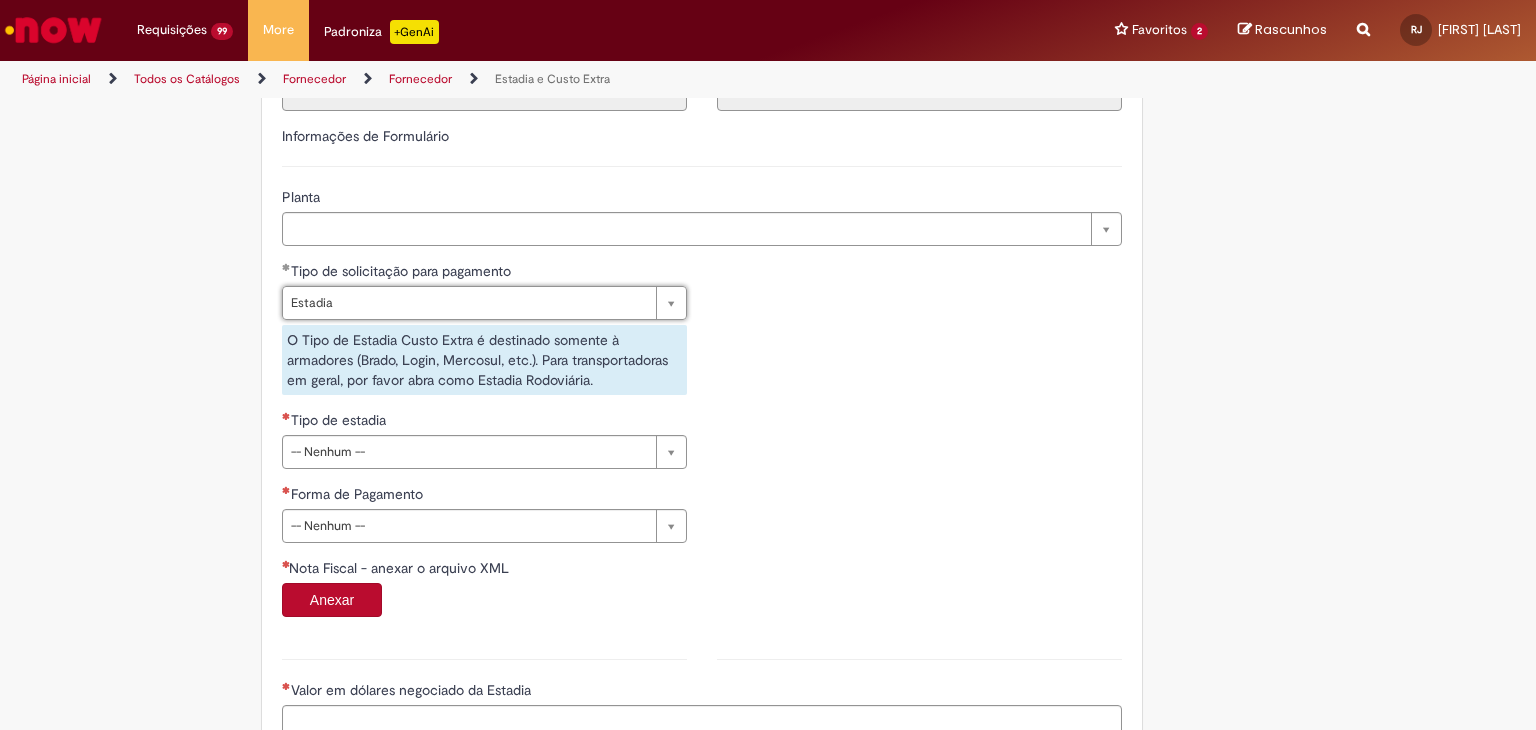 scroll, scrollTop: 666, scrollLeft: 0, axis: vertical 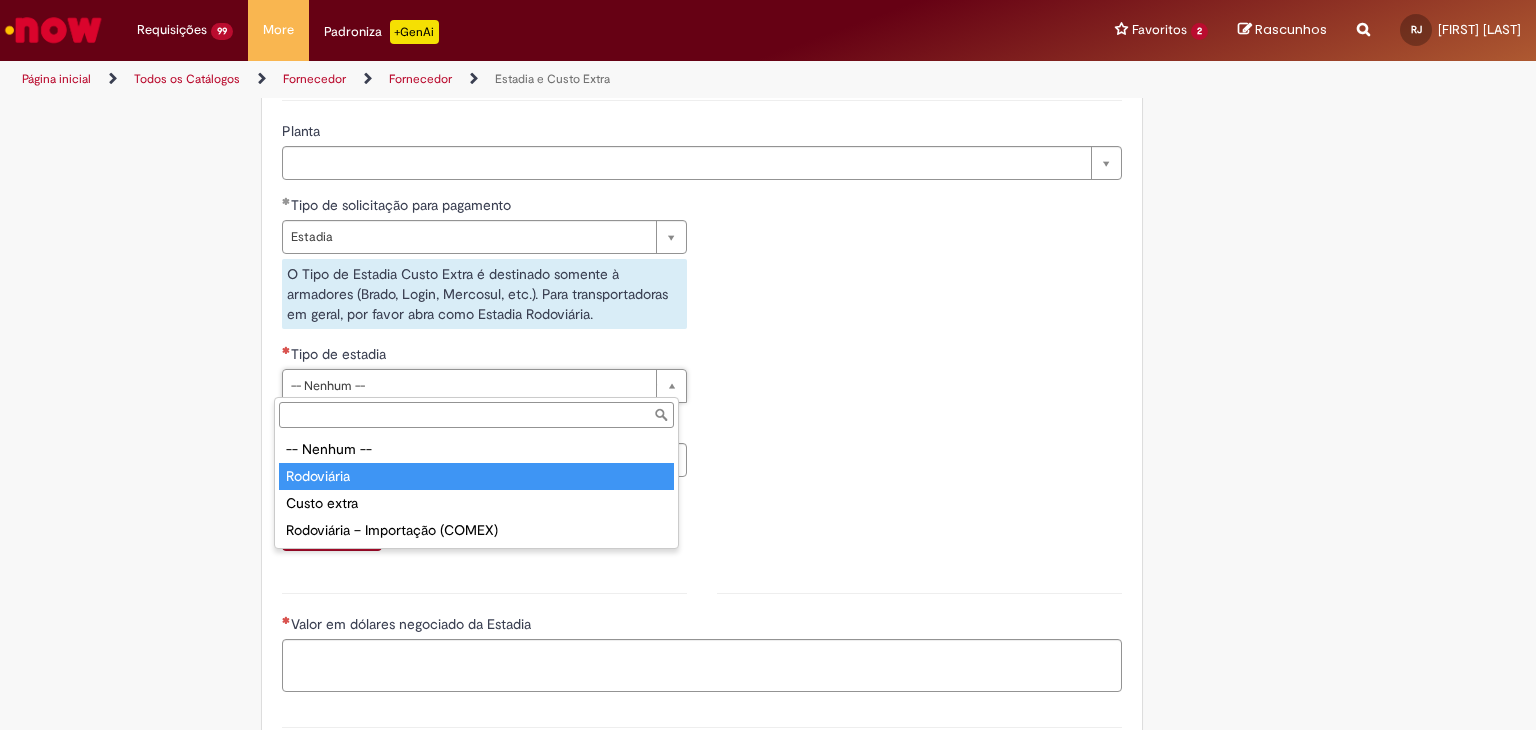 type on "**********" 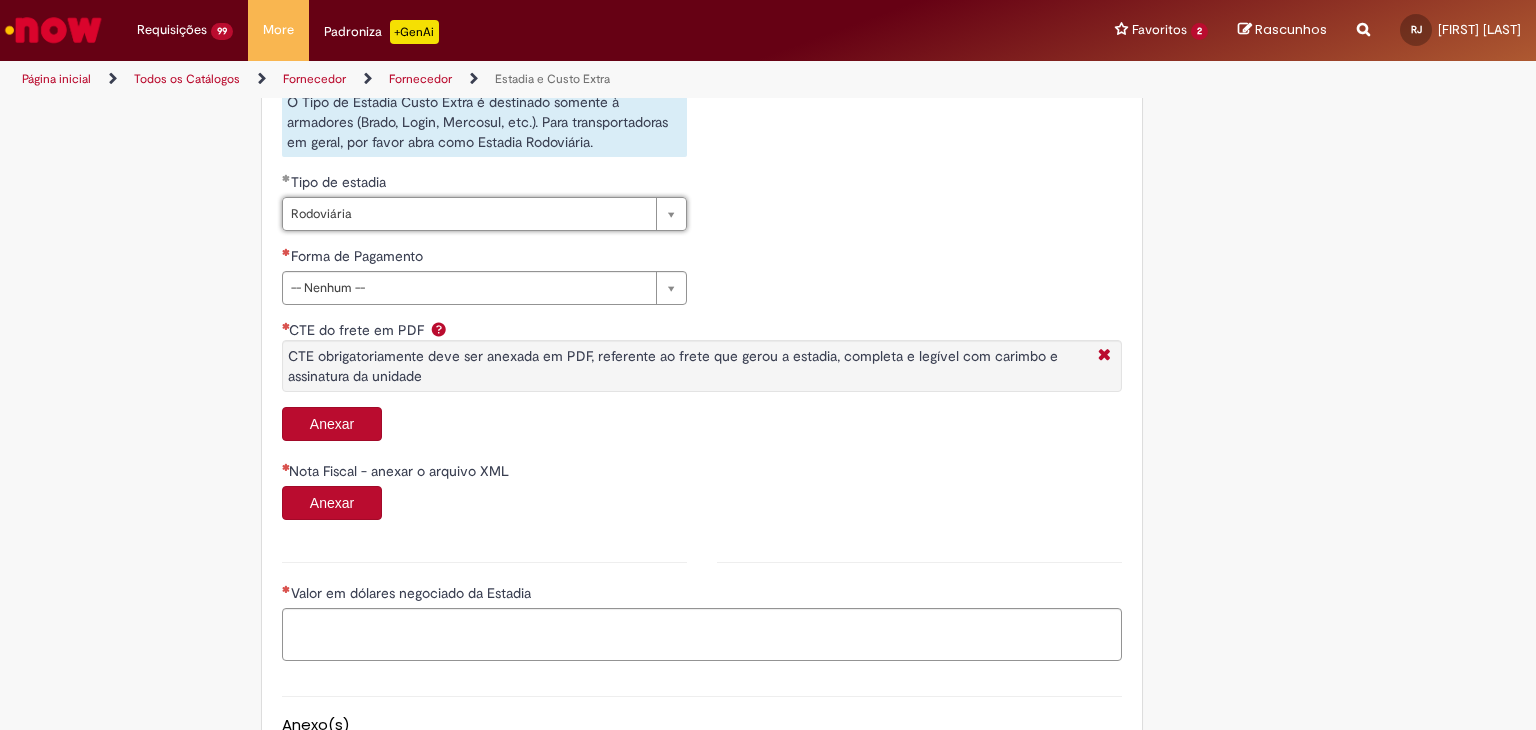 scroll, scrollTop: 866, scrollLeft: 0, axis: vertical 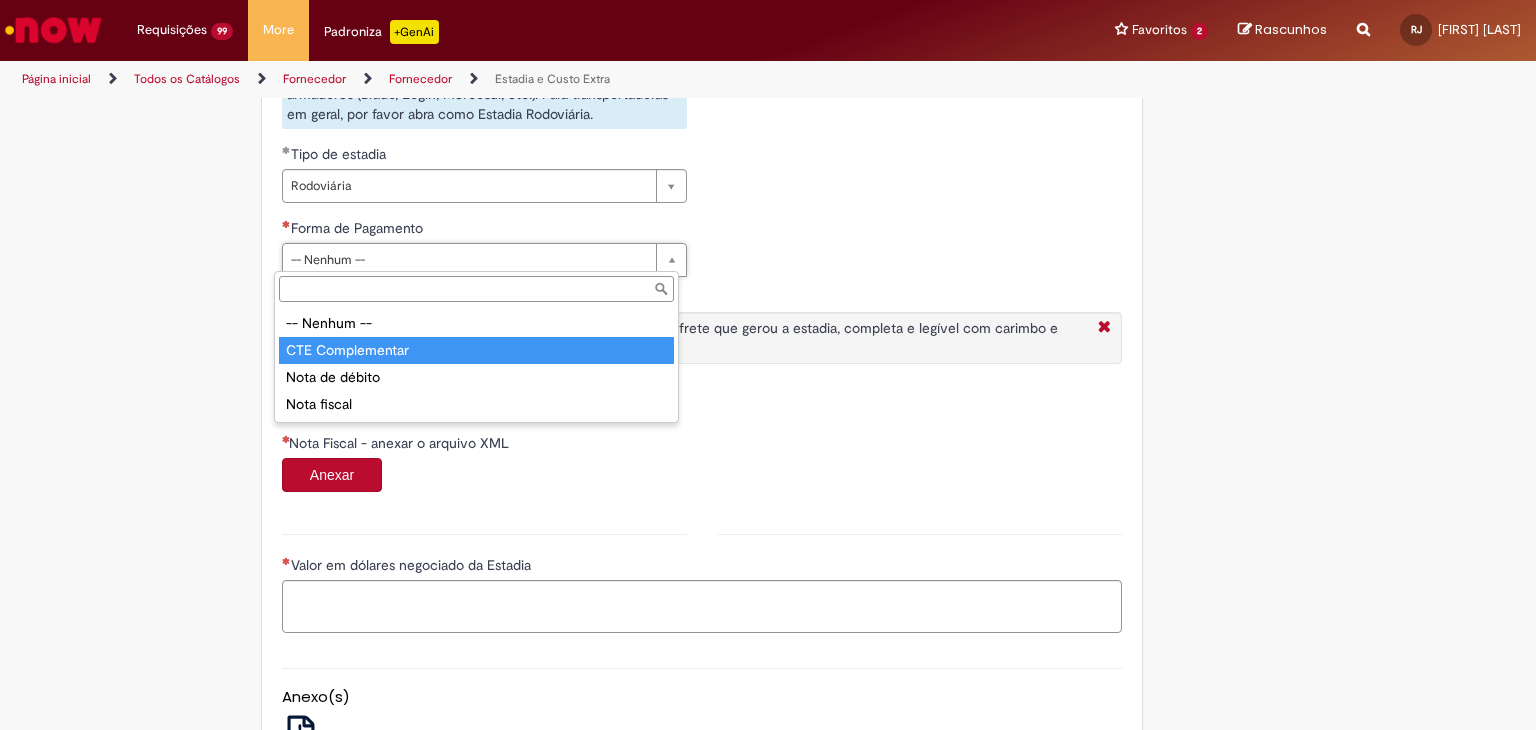 type on "**********" 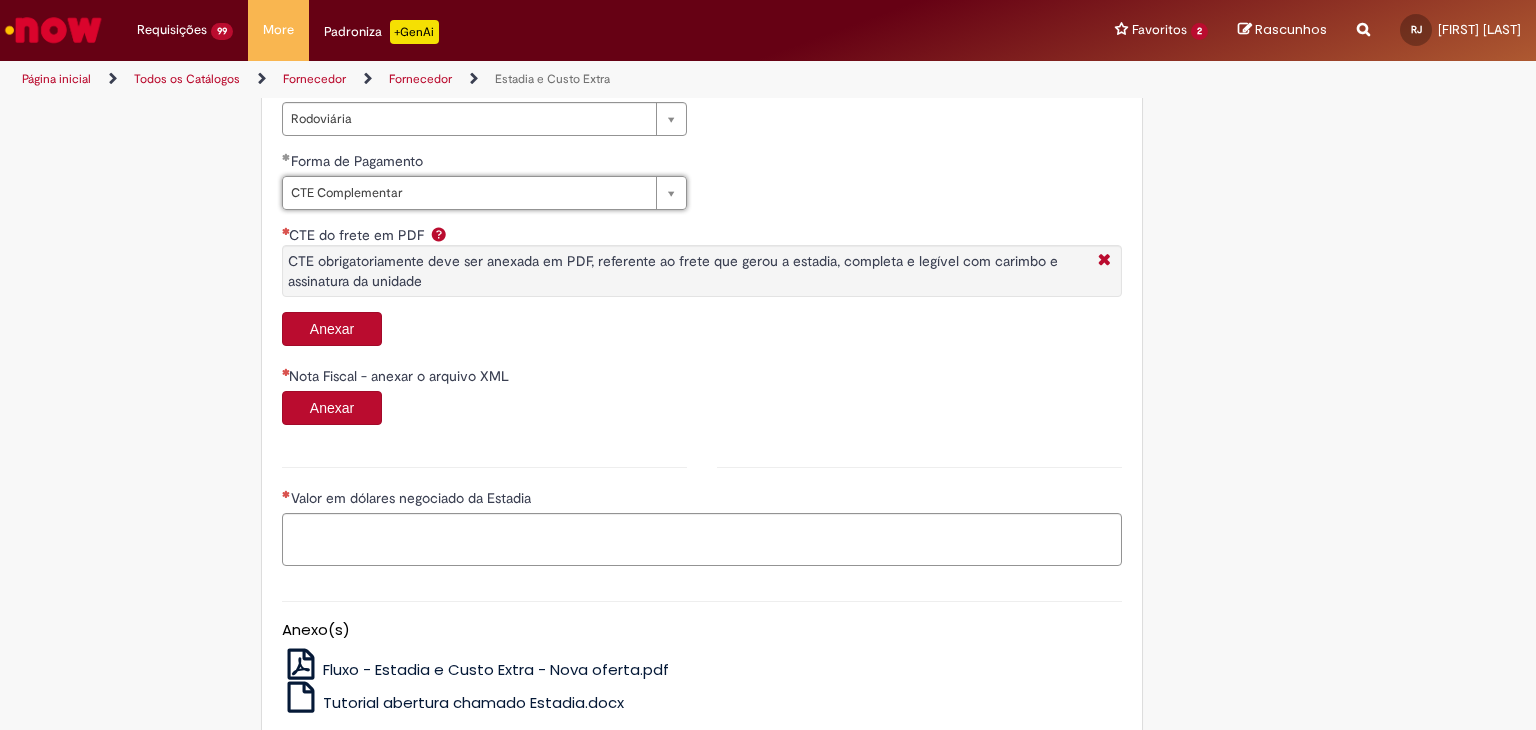 scroll, scrollTop: 800, scrollLeft: 0, axis: vertical 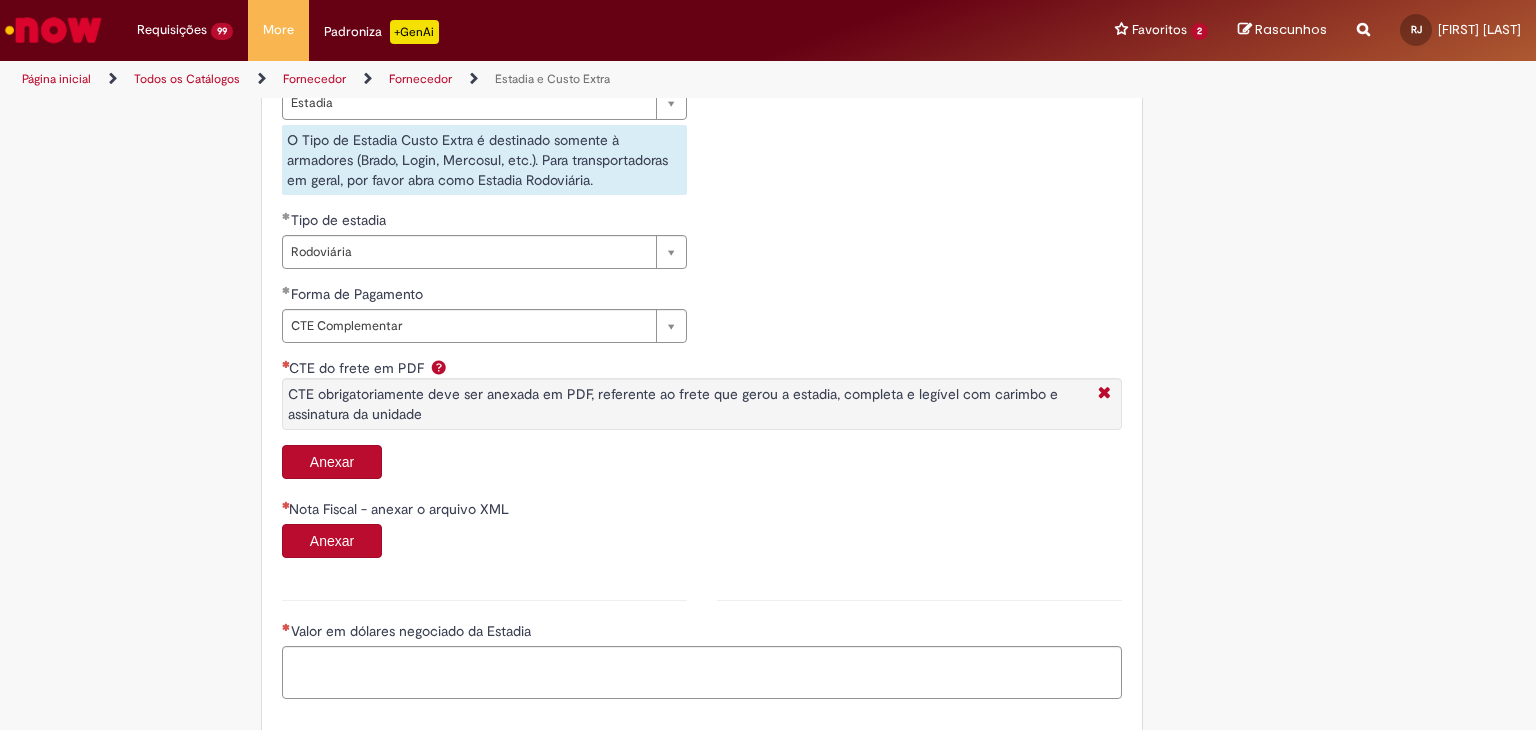 click on "Anexar" at bounding box center (332, 462) 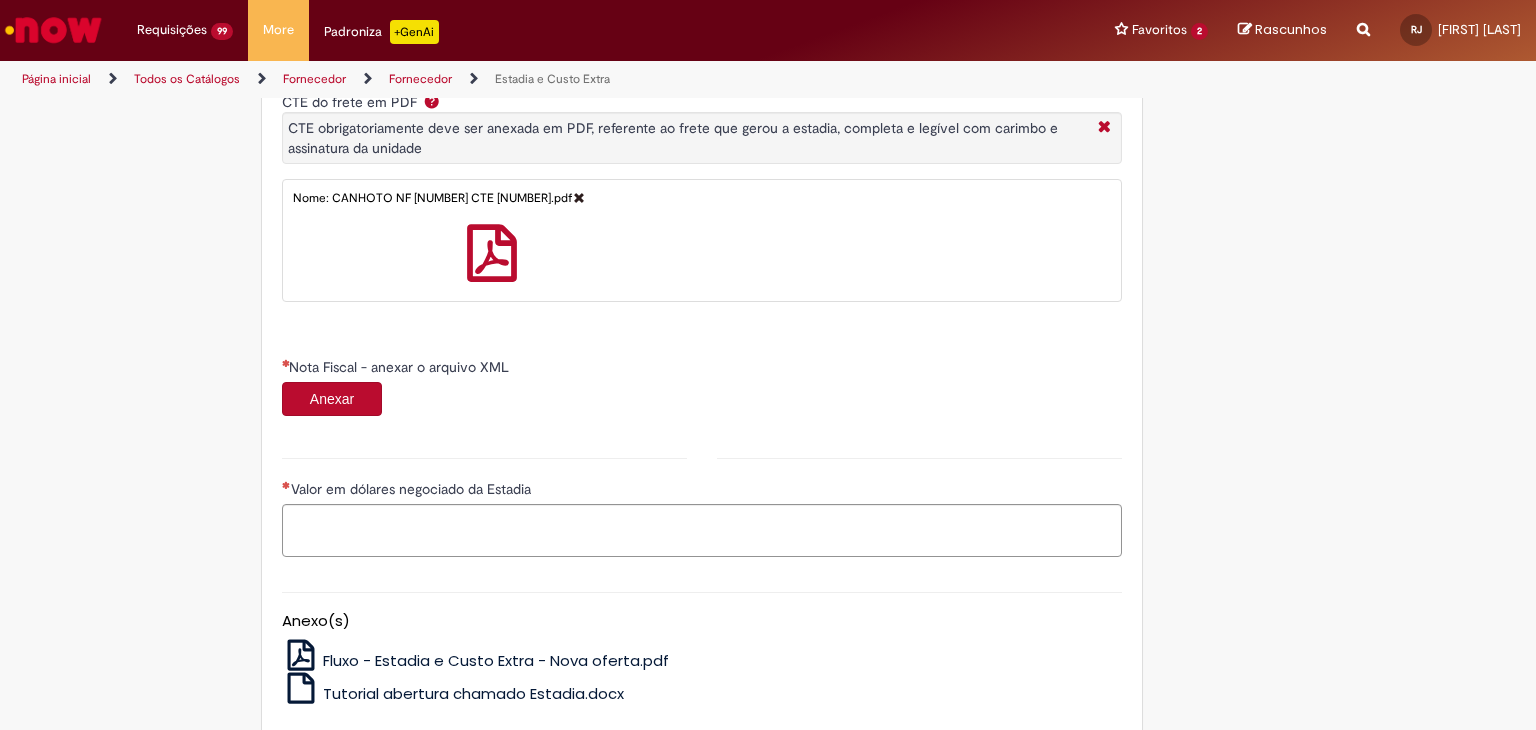 scroll, scrollTop: 1170, scrollLeft: 0, axis: vertical 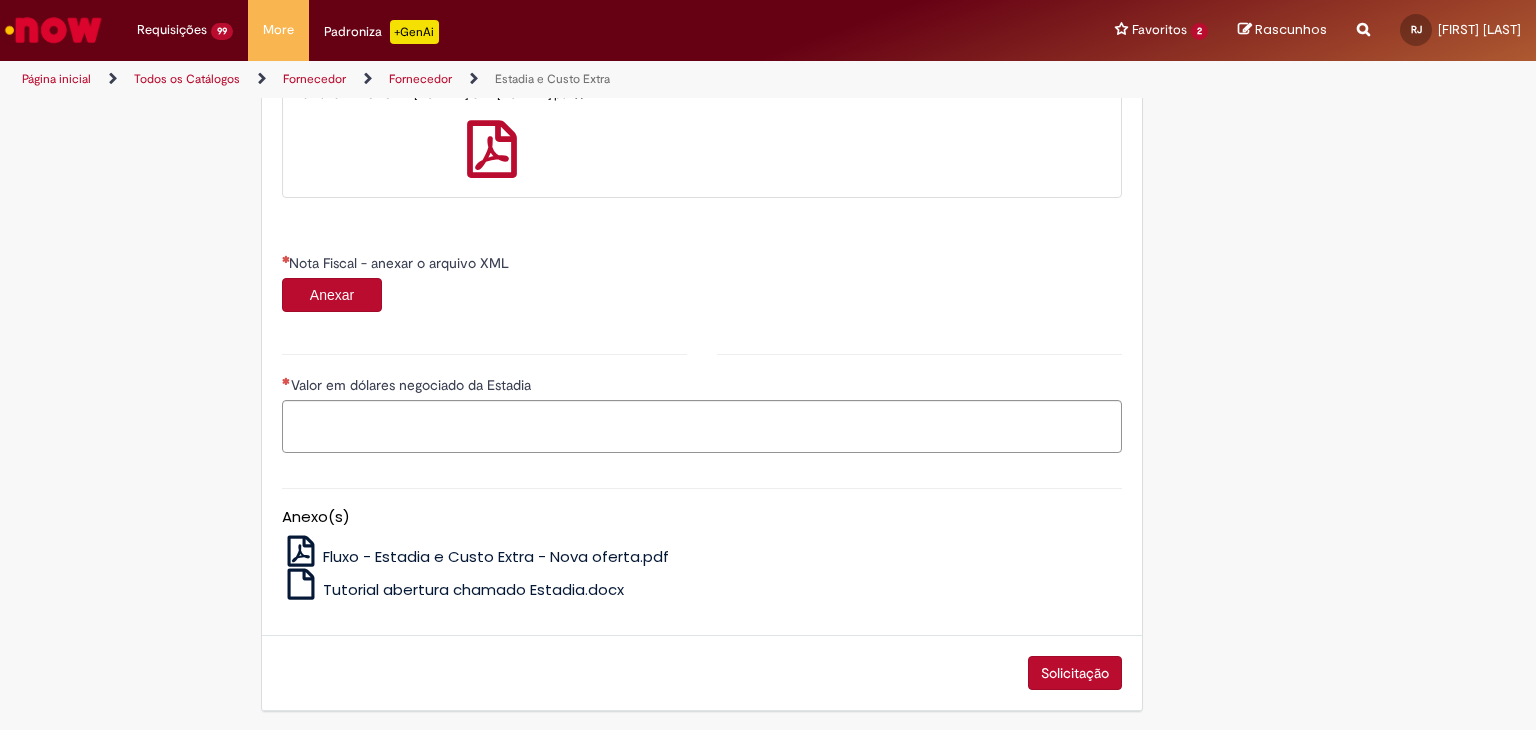 click on "Anexar" at bounding box center [332, 295] 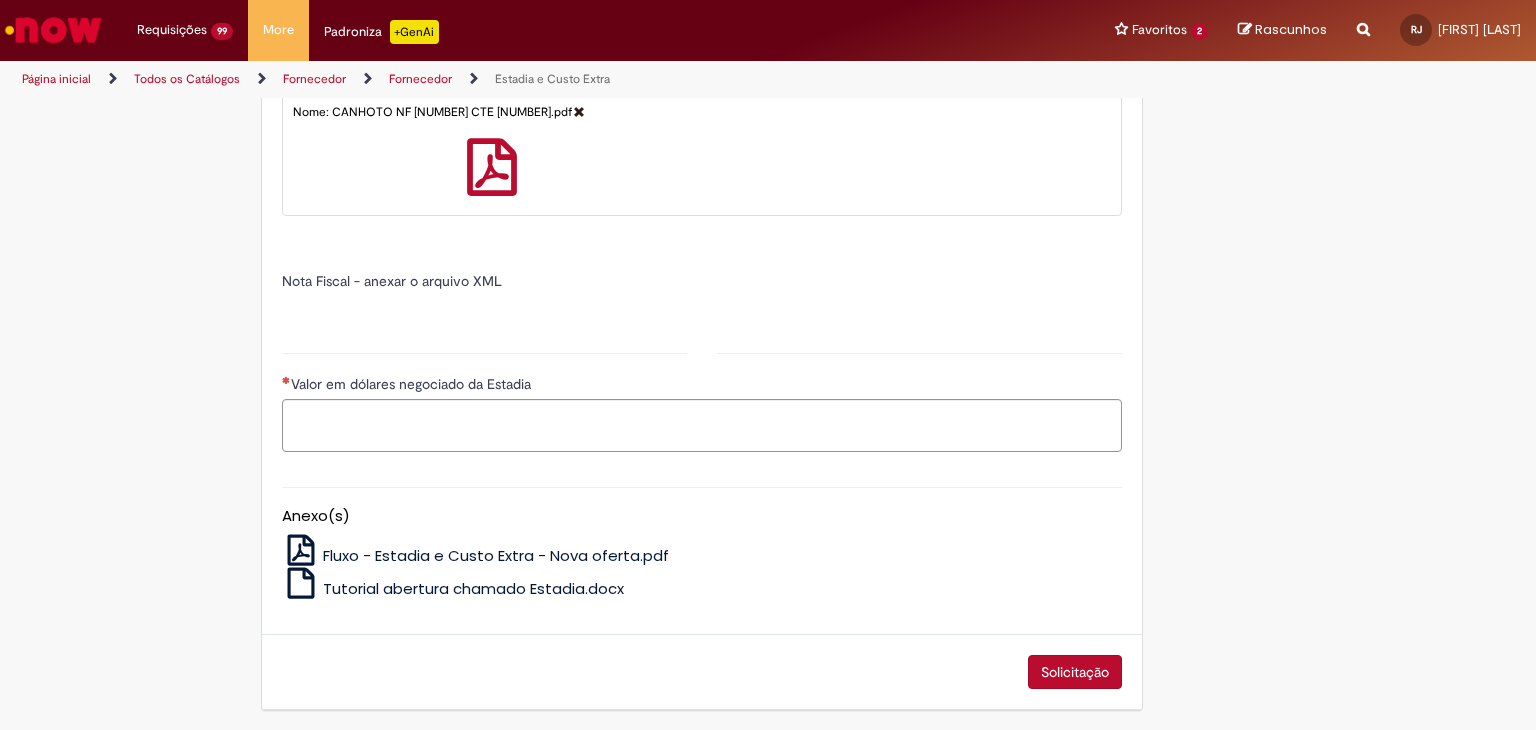 type on "******" 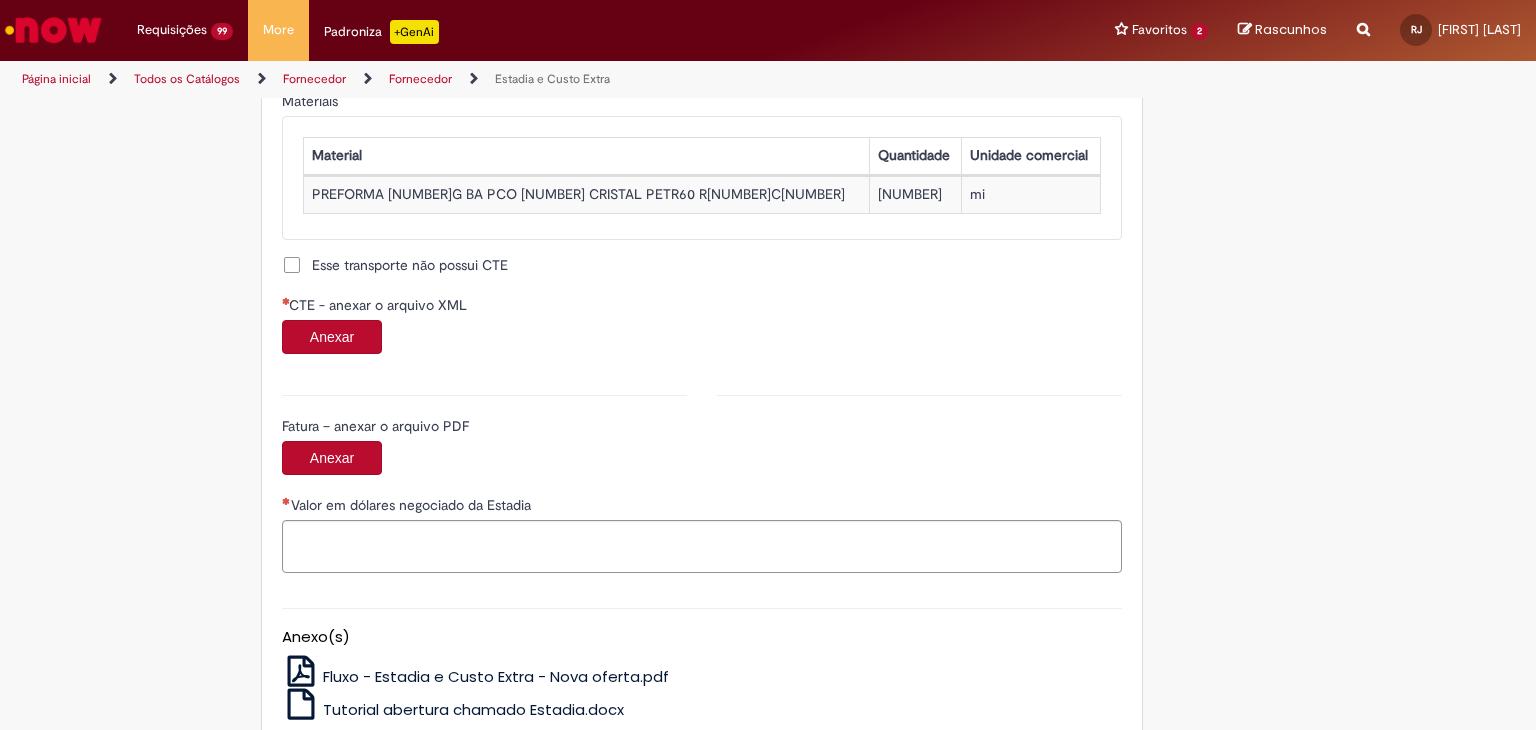 scroll, scrollTop: 1904, scrollLeft: 0, axis: vertical 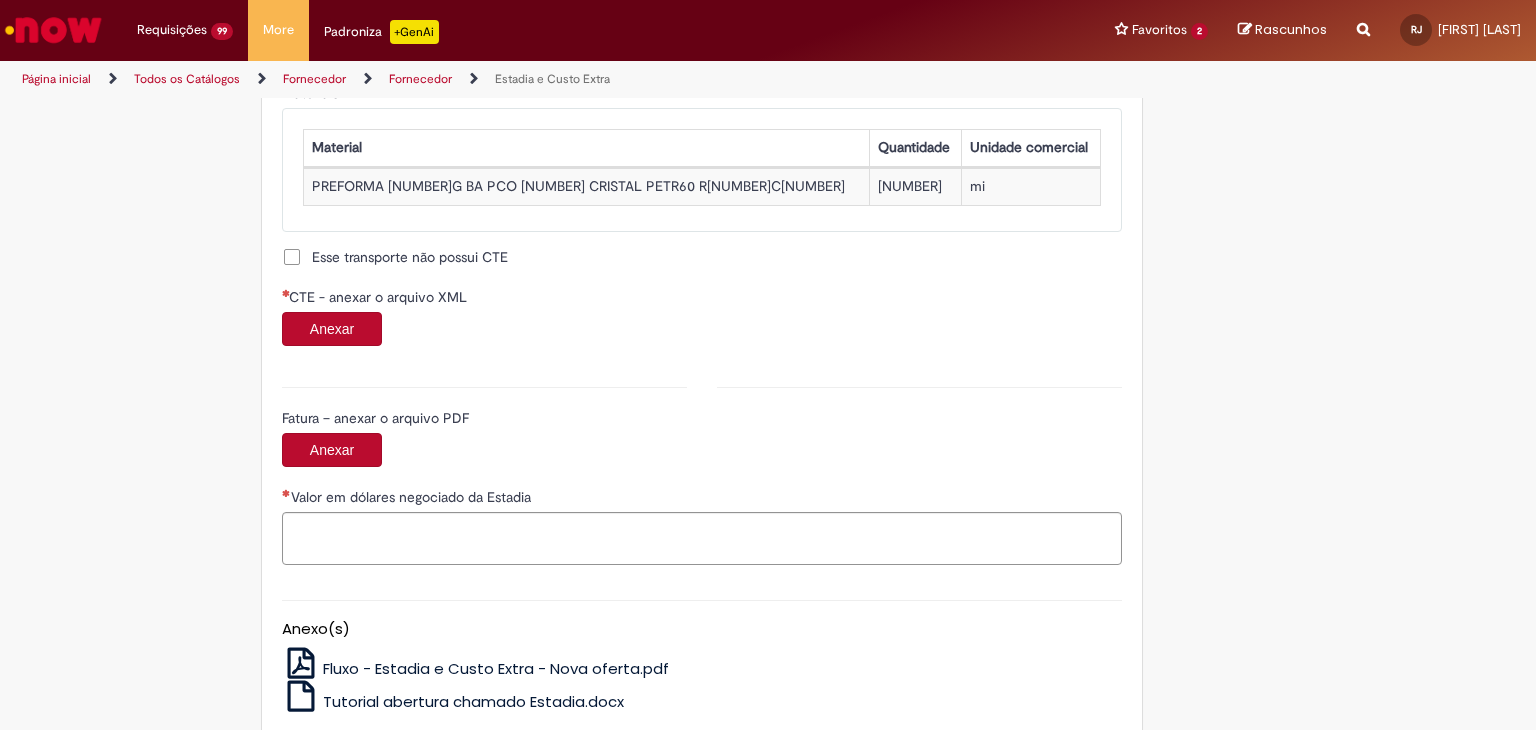 click on "Anexar" at bounding box center (332, 329) 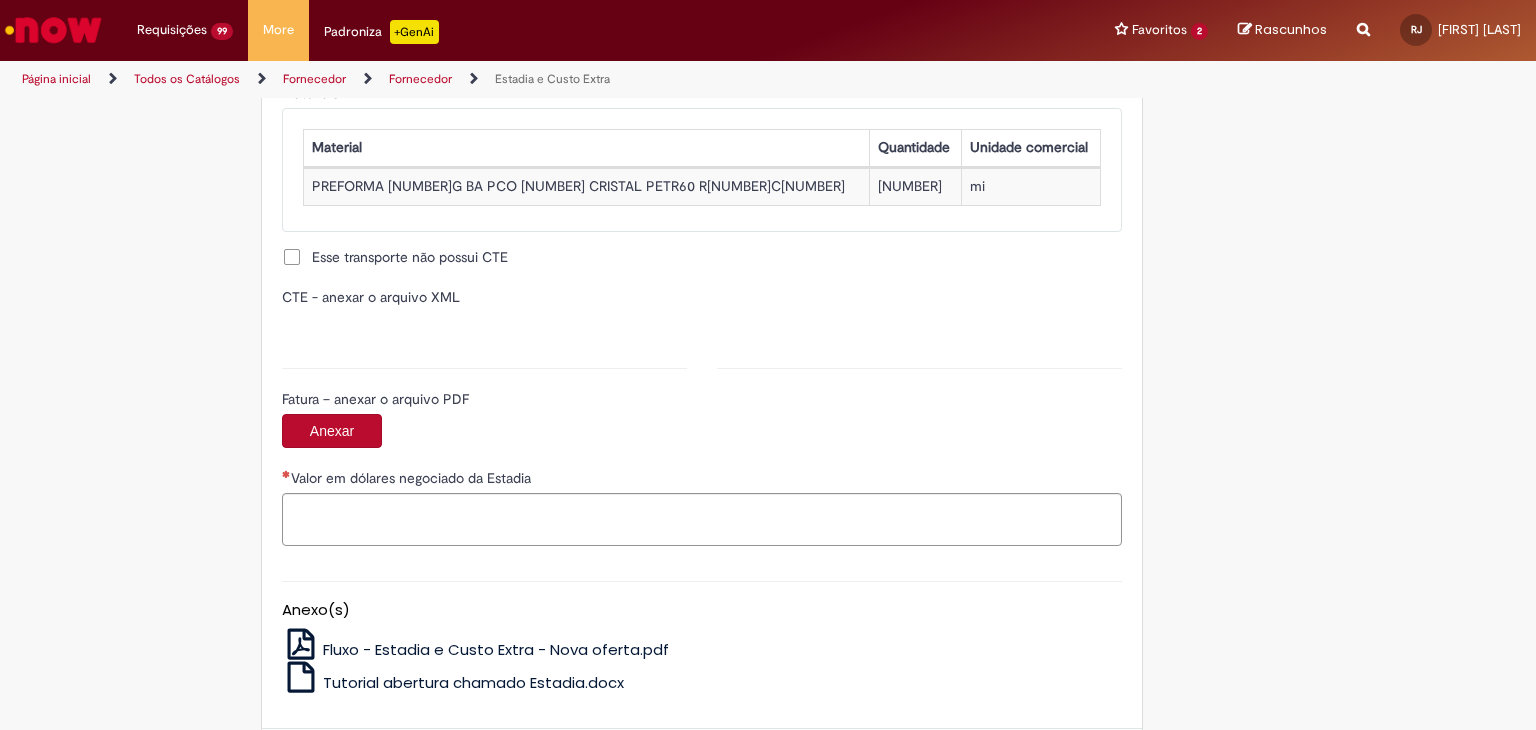 type on "**********" 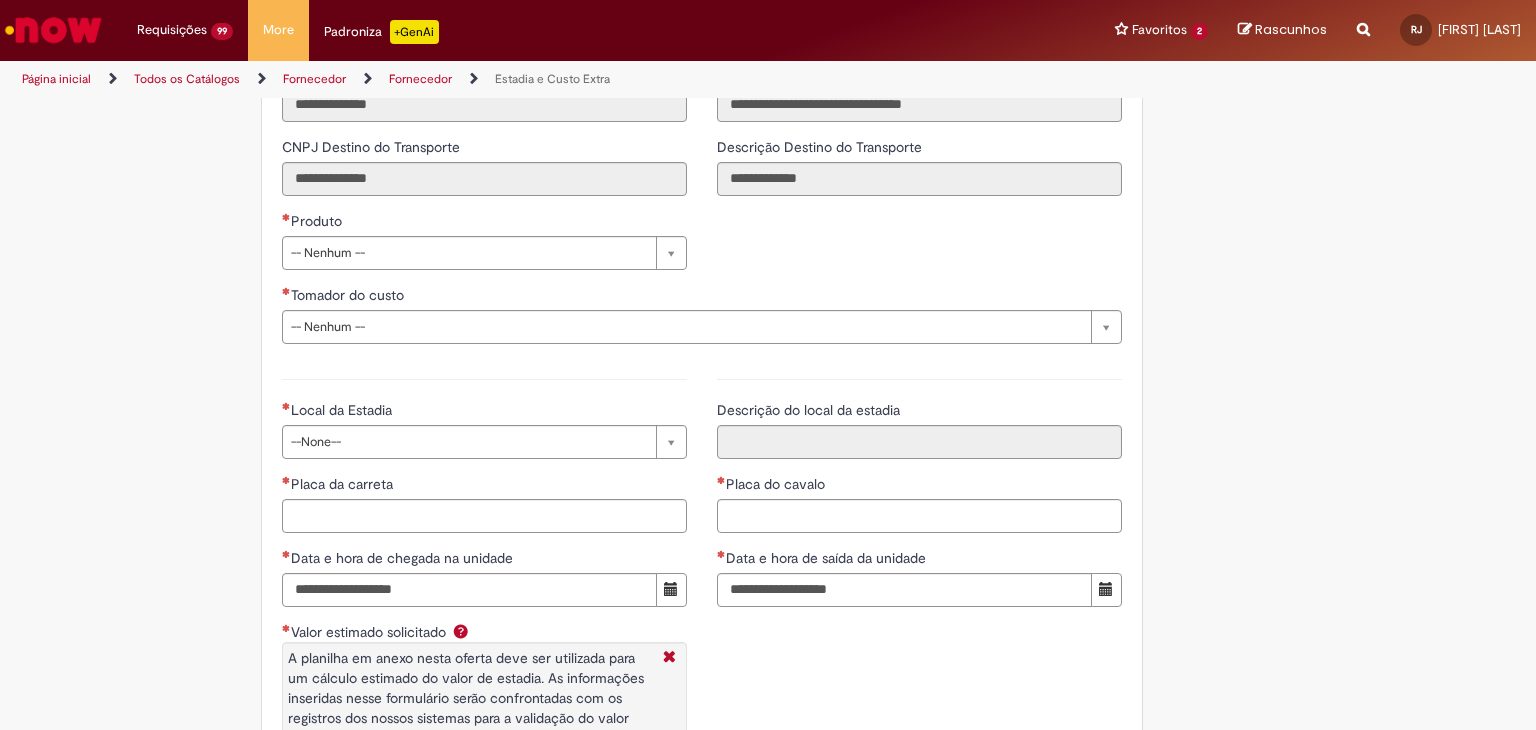 scroll, scrollTop: 2704, scrollLeft: 0, axis: vertical 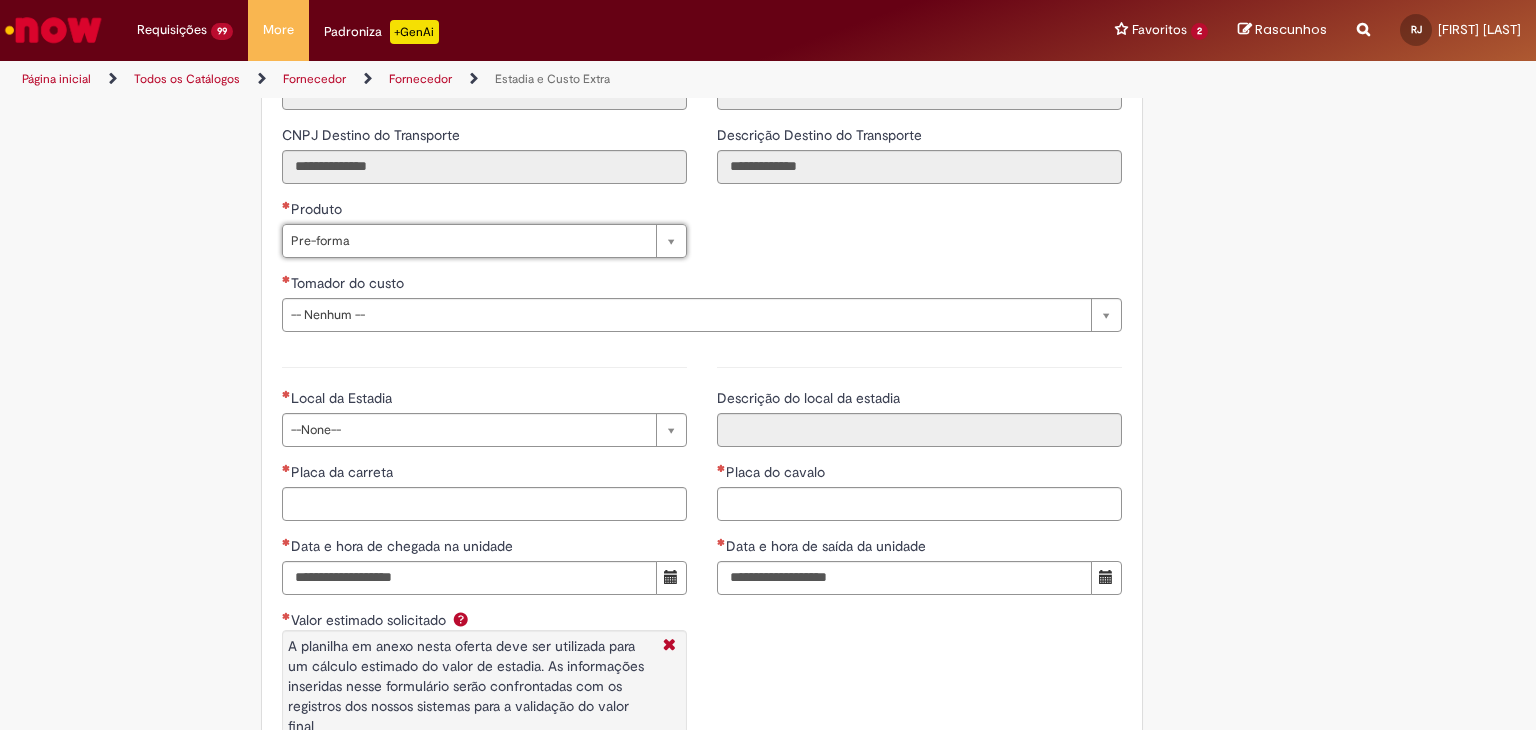 type on "*********" 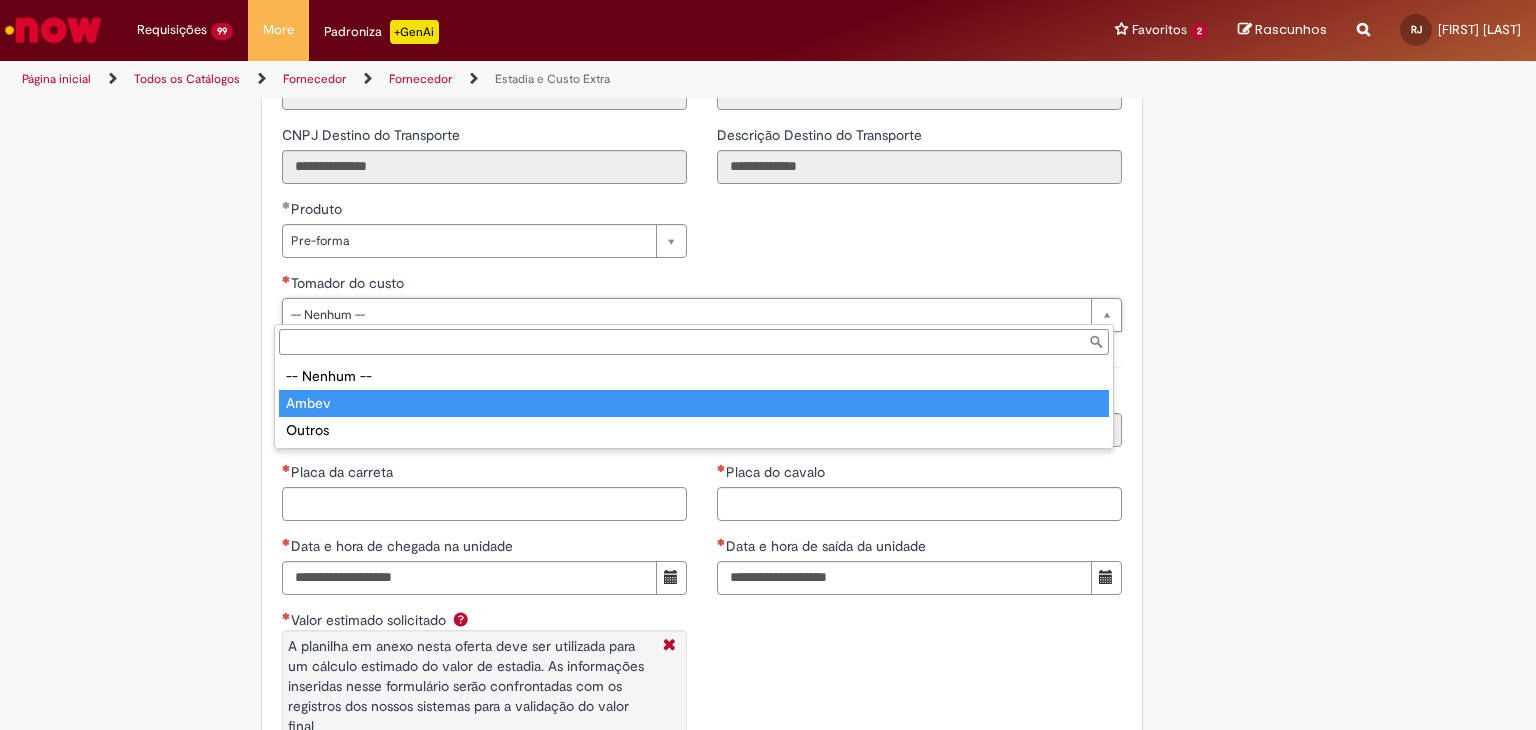 type on "*****" 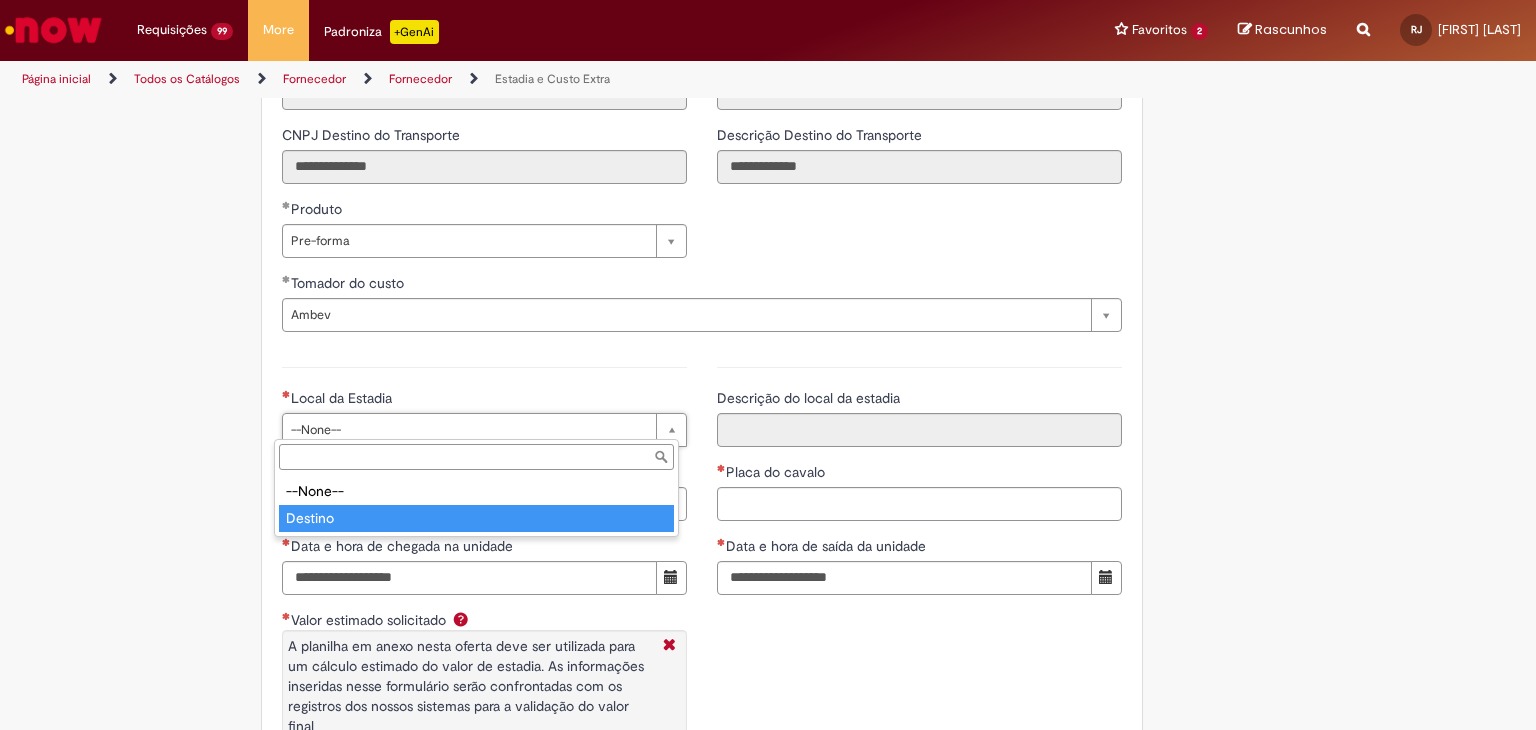 type on "*******" 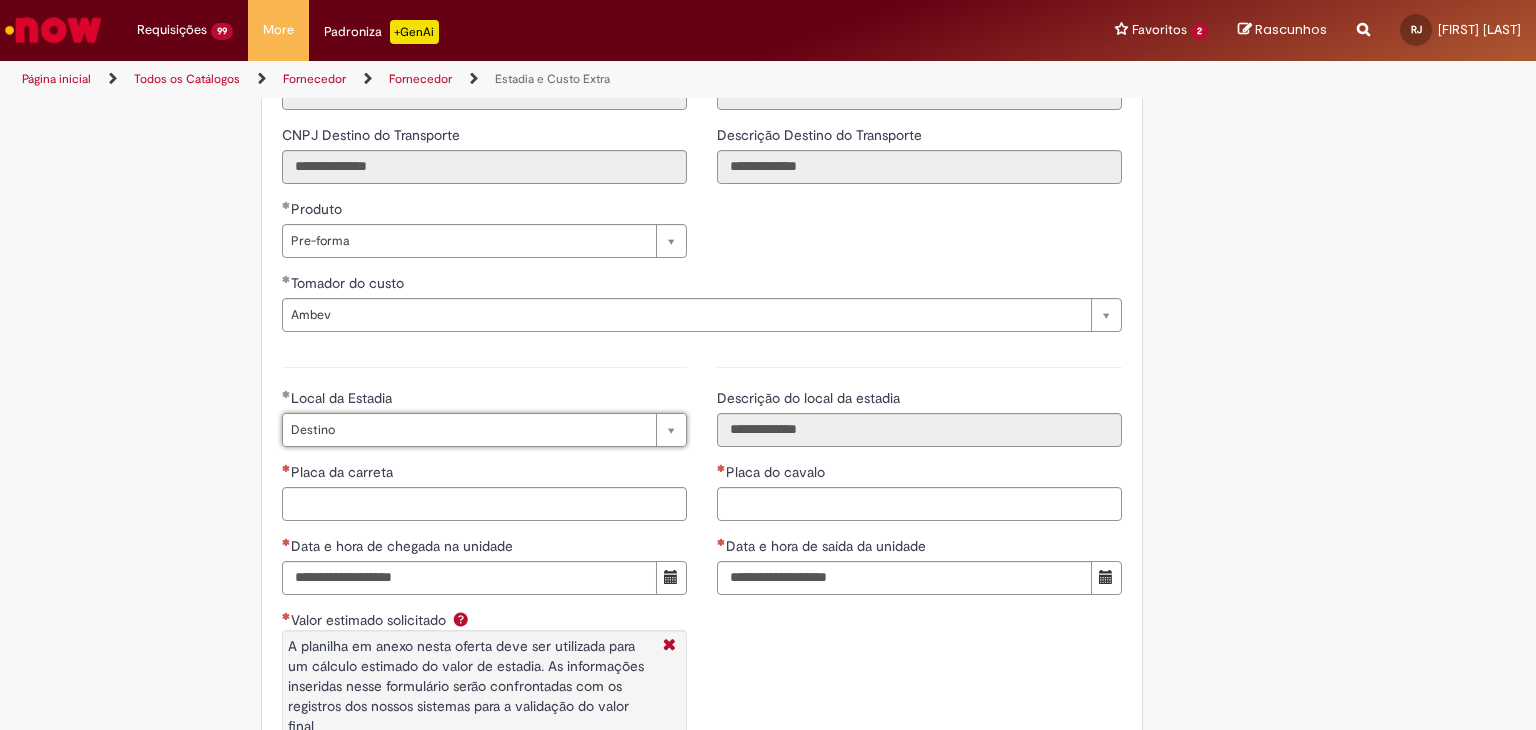 scroll, scrollTop: 2836, scrollLeft: 0, axis: vertical 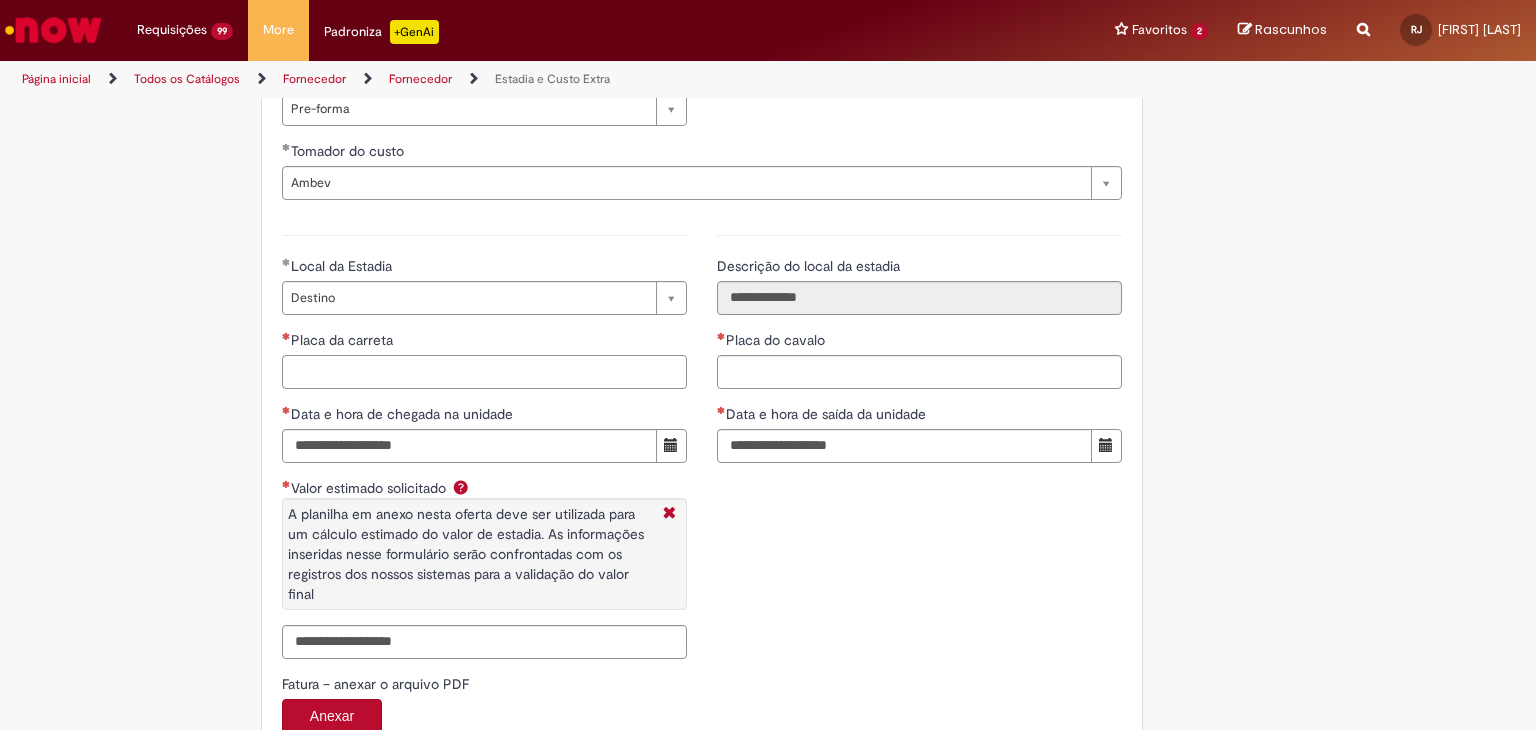 click on "Placa da carreta" at bounding box center (484, 372) 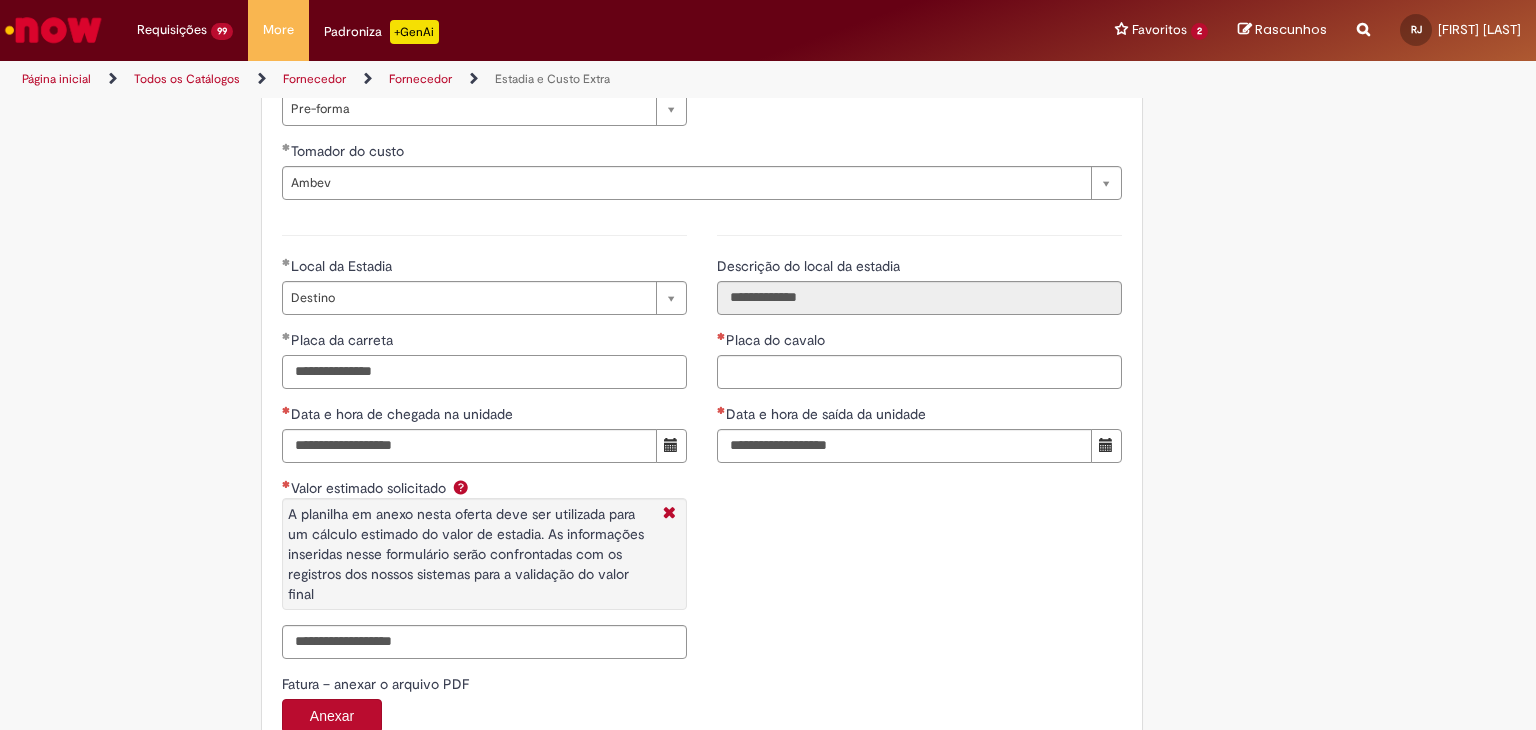 drag, startPoint x: 351, startPoint y: 363, endPoint x: 273, endPoint y: 361, distance: 78.025635 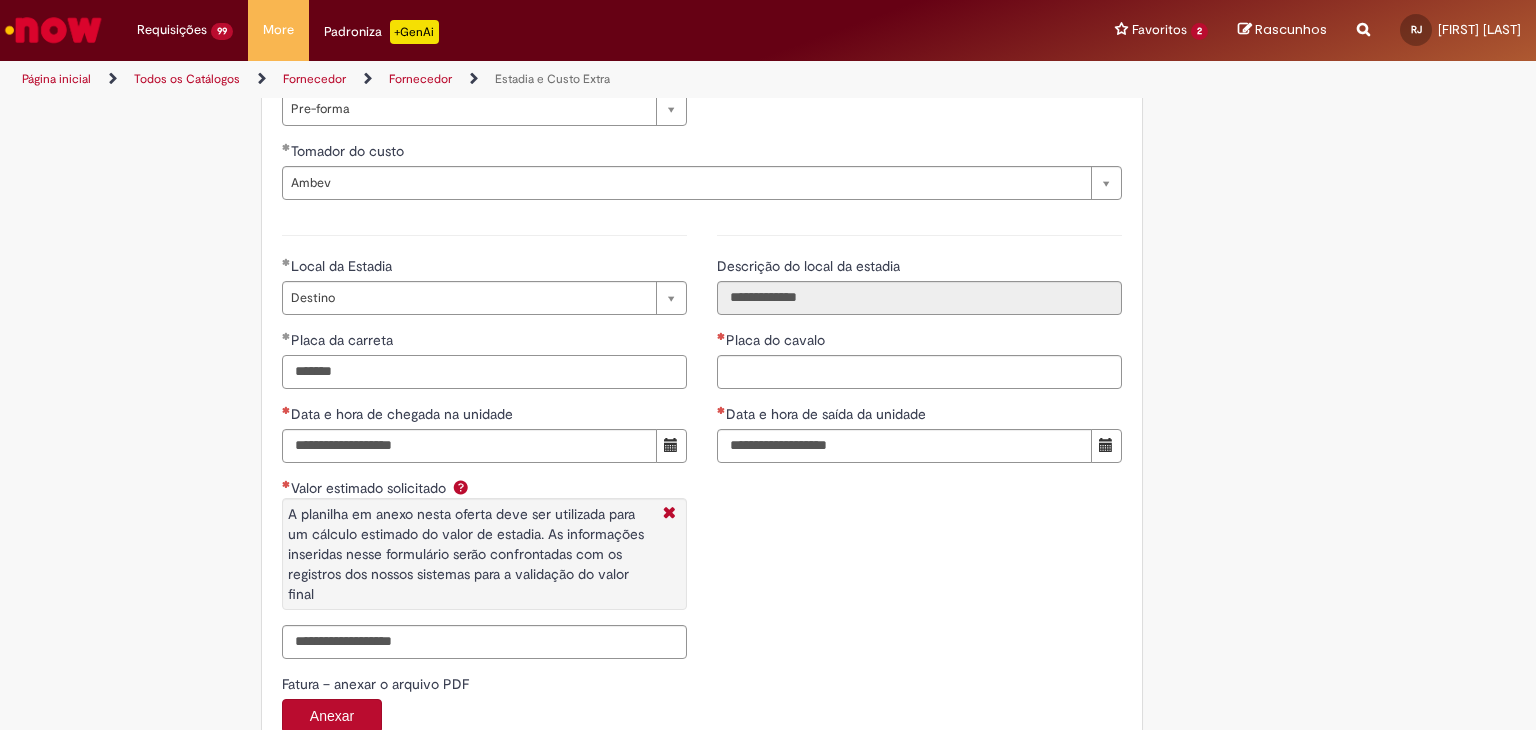 type on "*******" 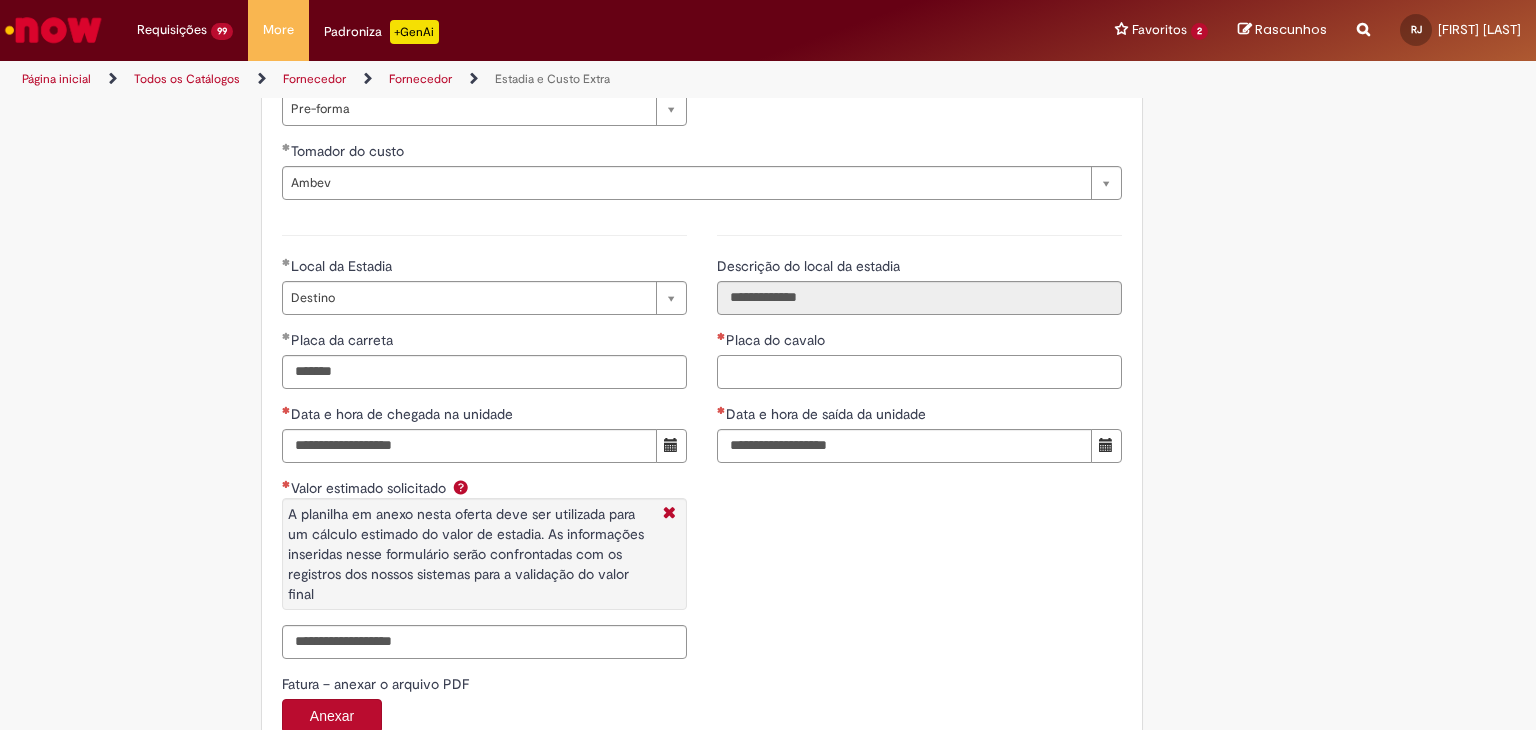click on "Placa do cavalo" at bounding box center [919, 372] 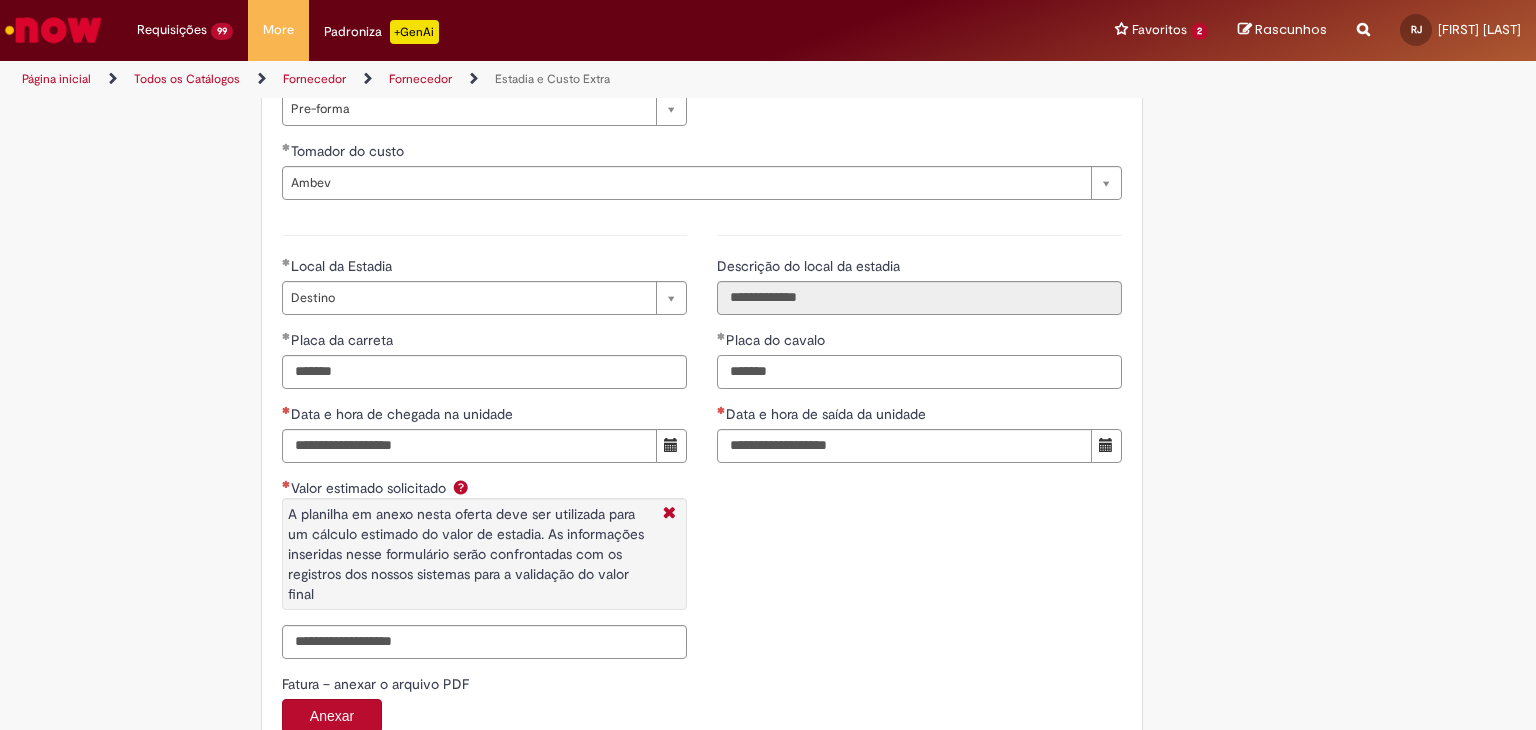 type on "*******" 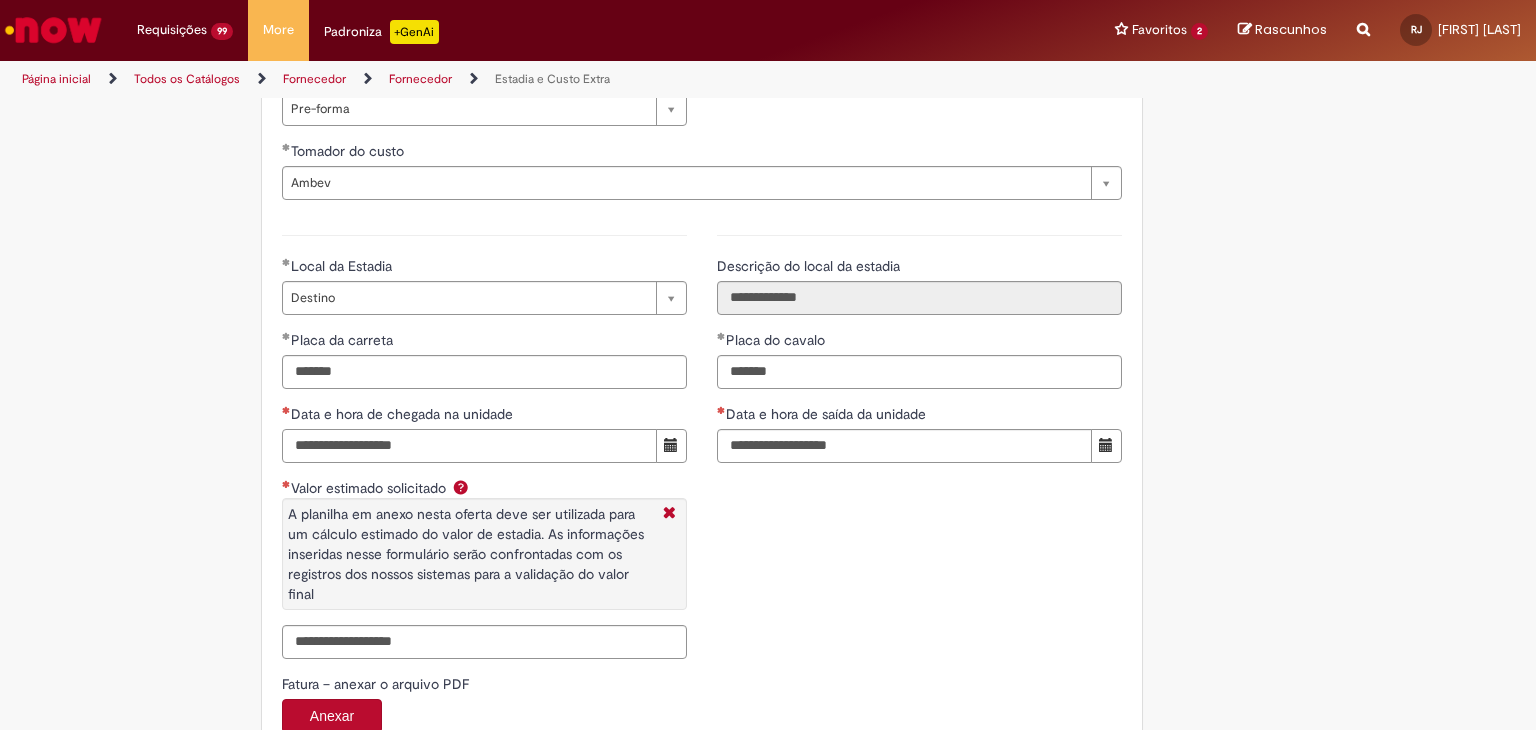 click on "Data e hora de chegada na unidade" at bounding box center (469, 446) 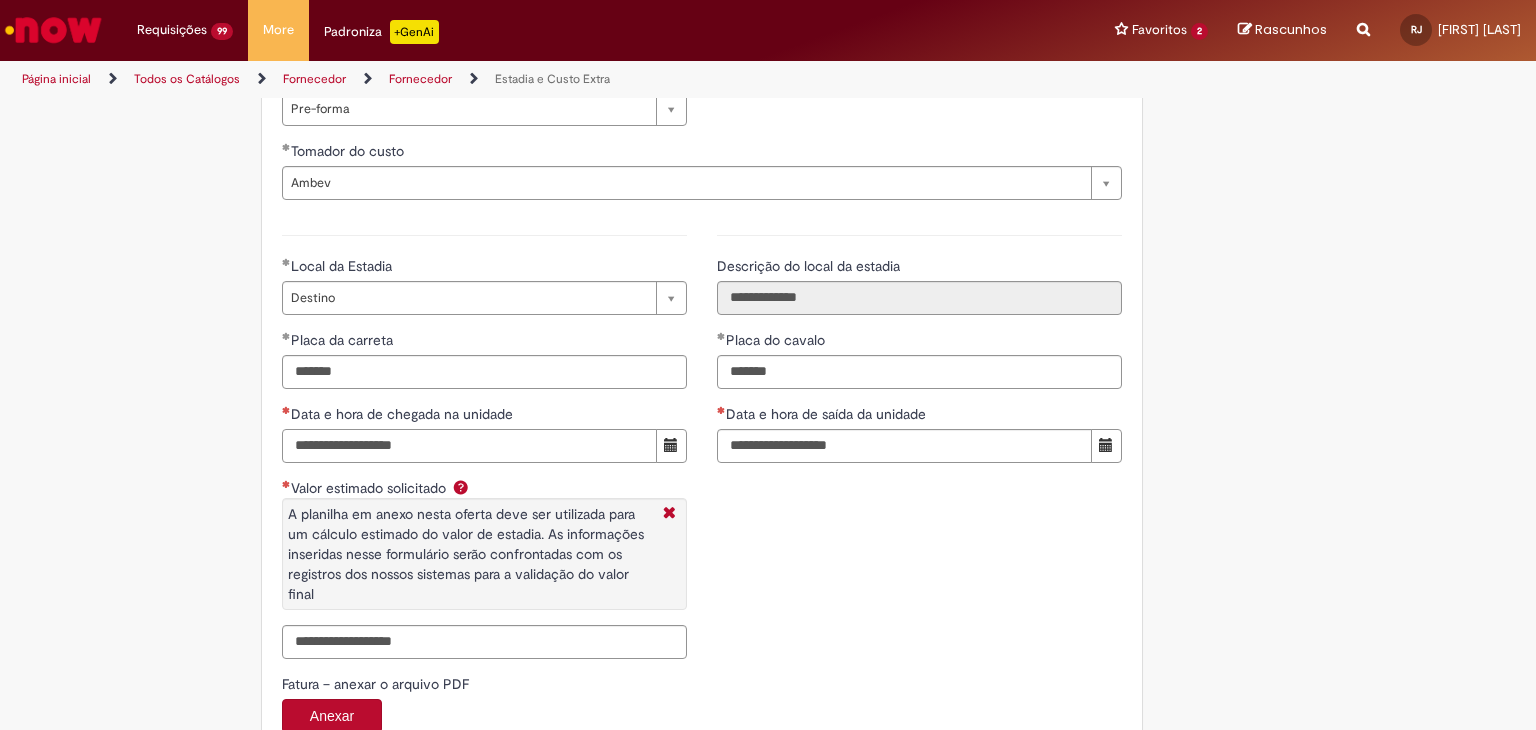 click on "Data e hora de chegada na unidade" at bounding box center [469, 446] 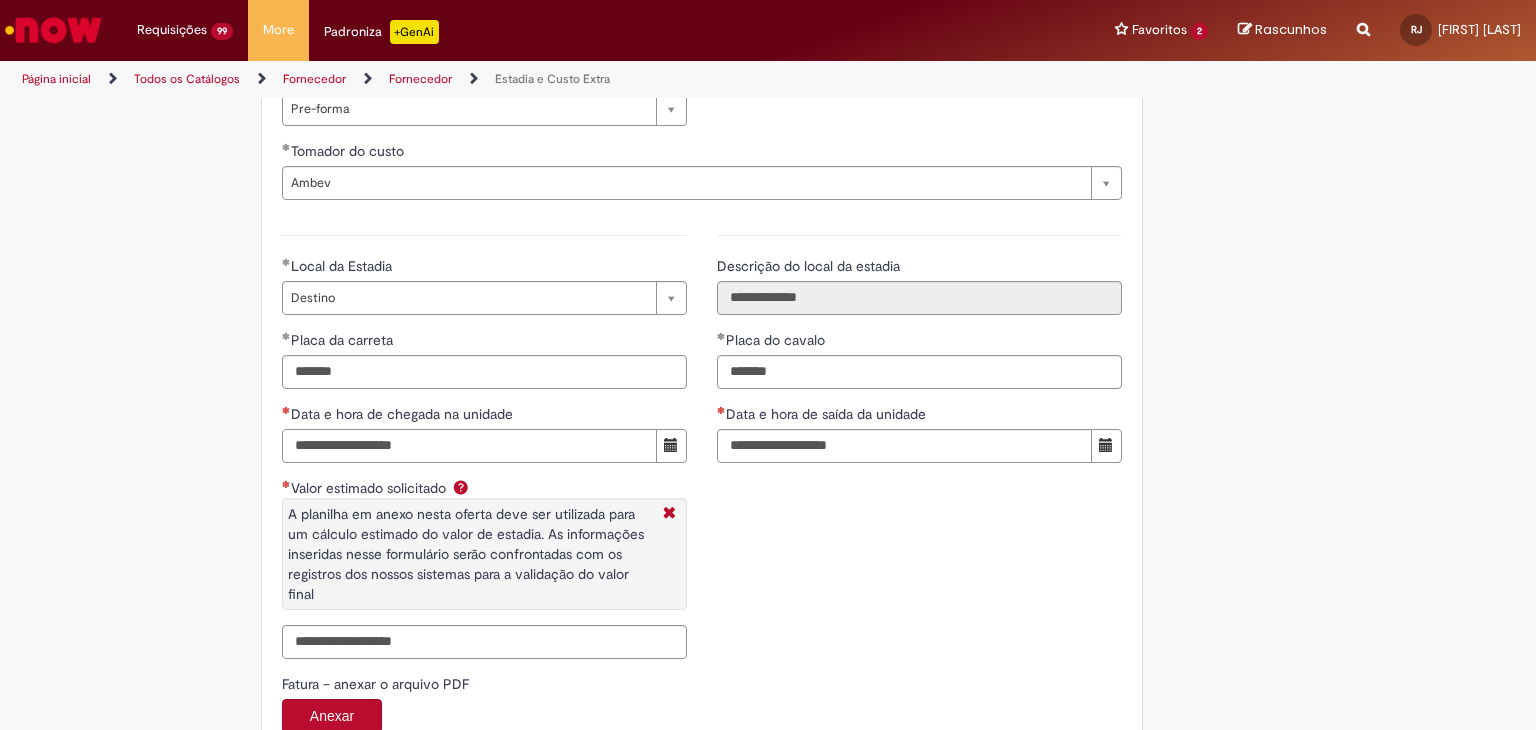 type on "**********" 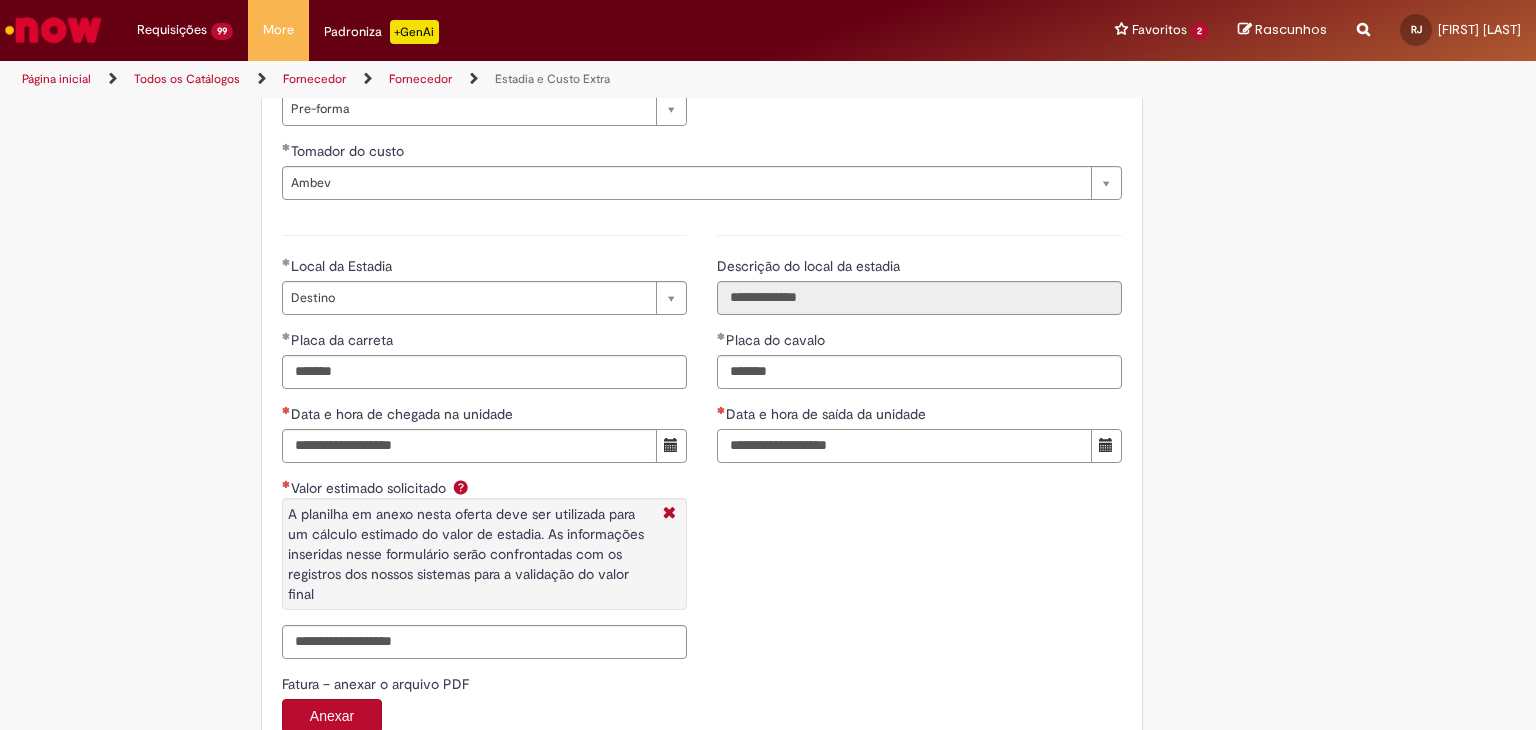 click on "Data e hora de saída da unidade" at bounding box center (904, 446) 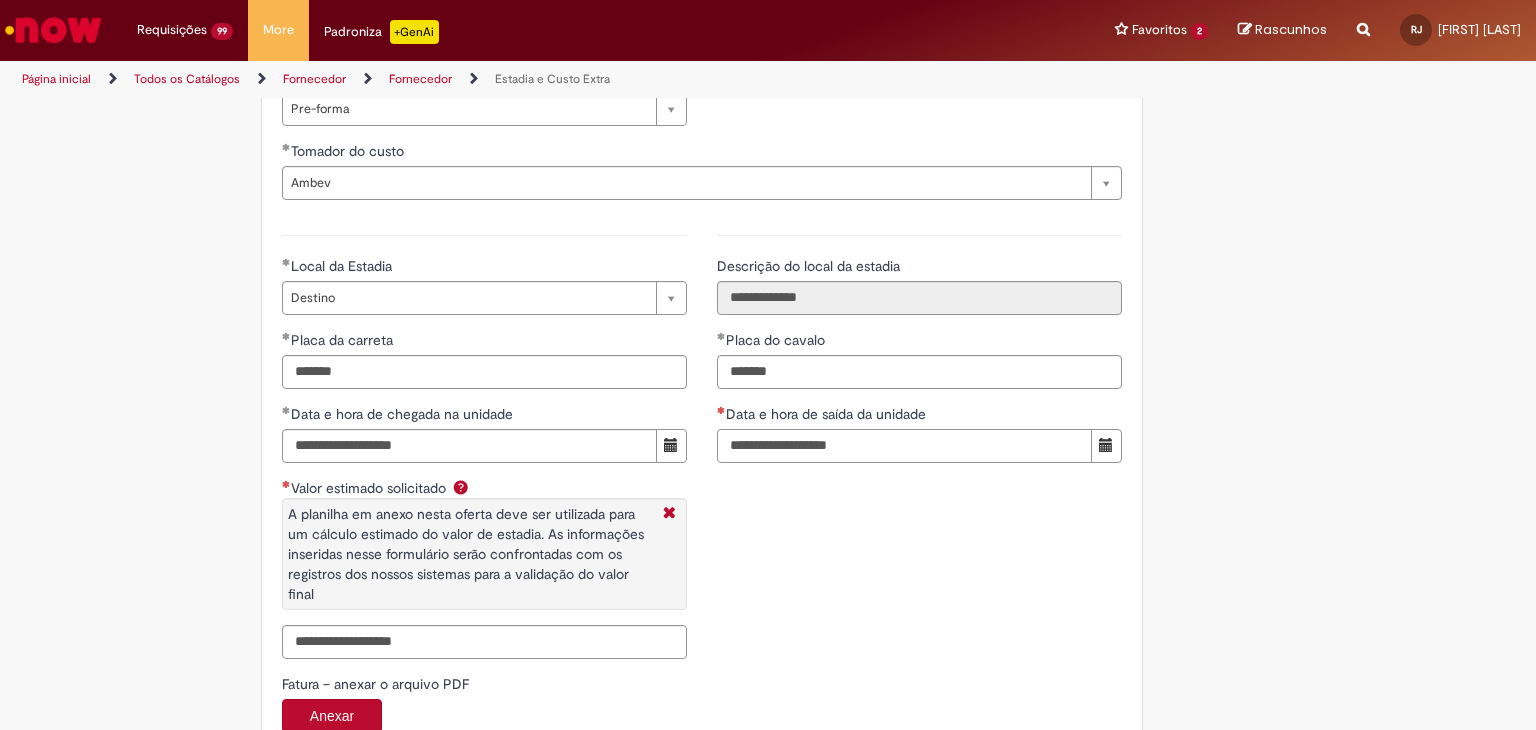 click on "Data e hora de saída da unidade" at bounding box center [904, 446] 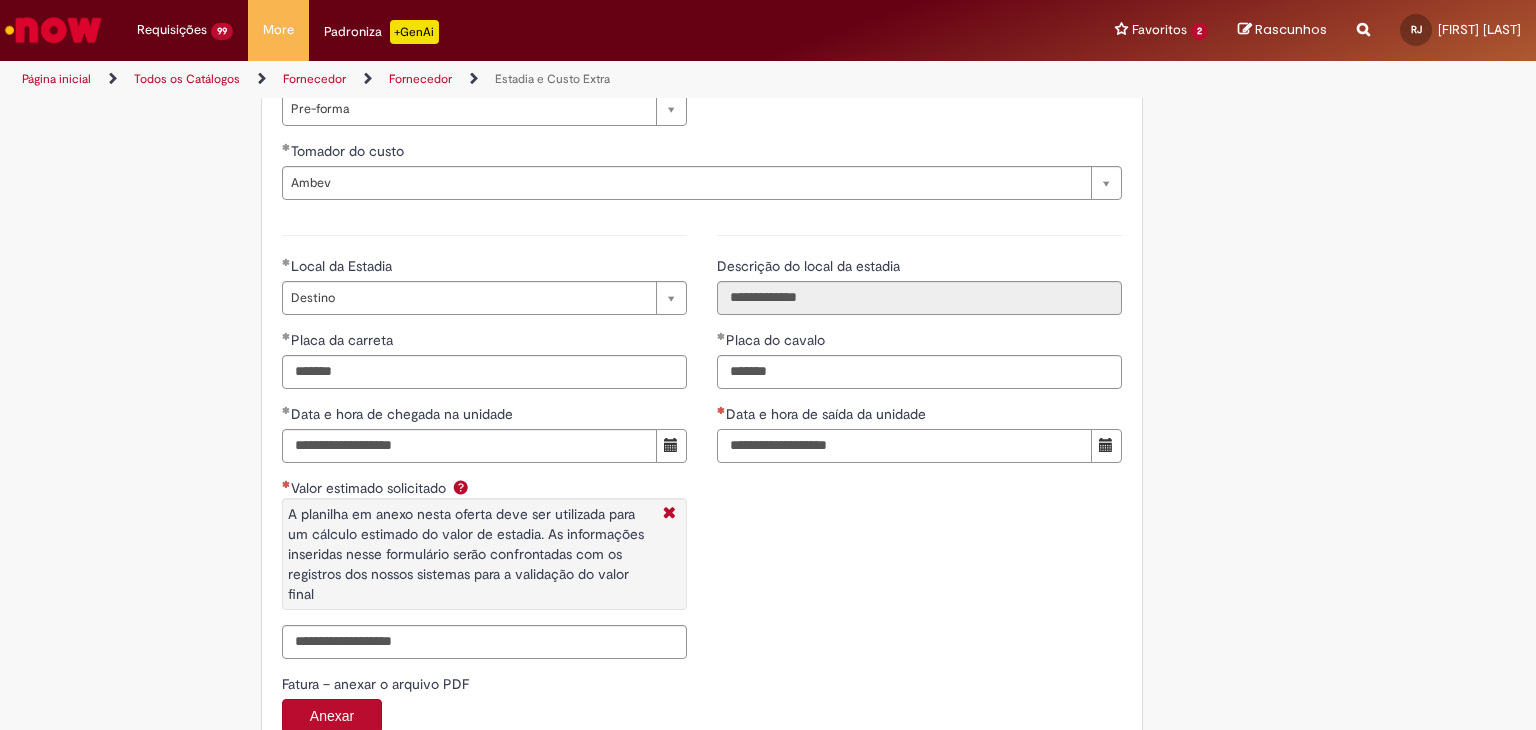 type on "**********" 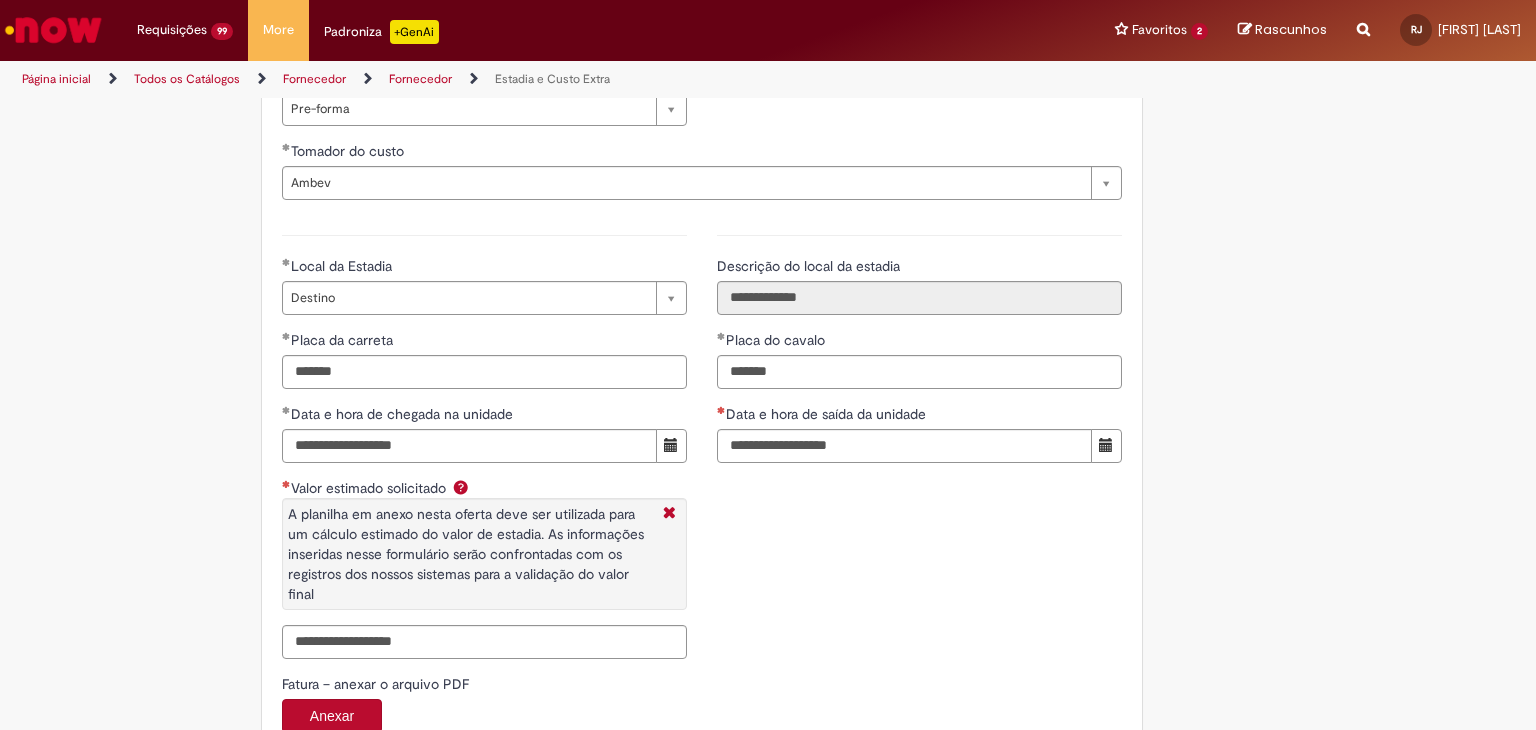 click on "**********" at bounding box center [702, 444] 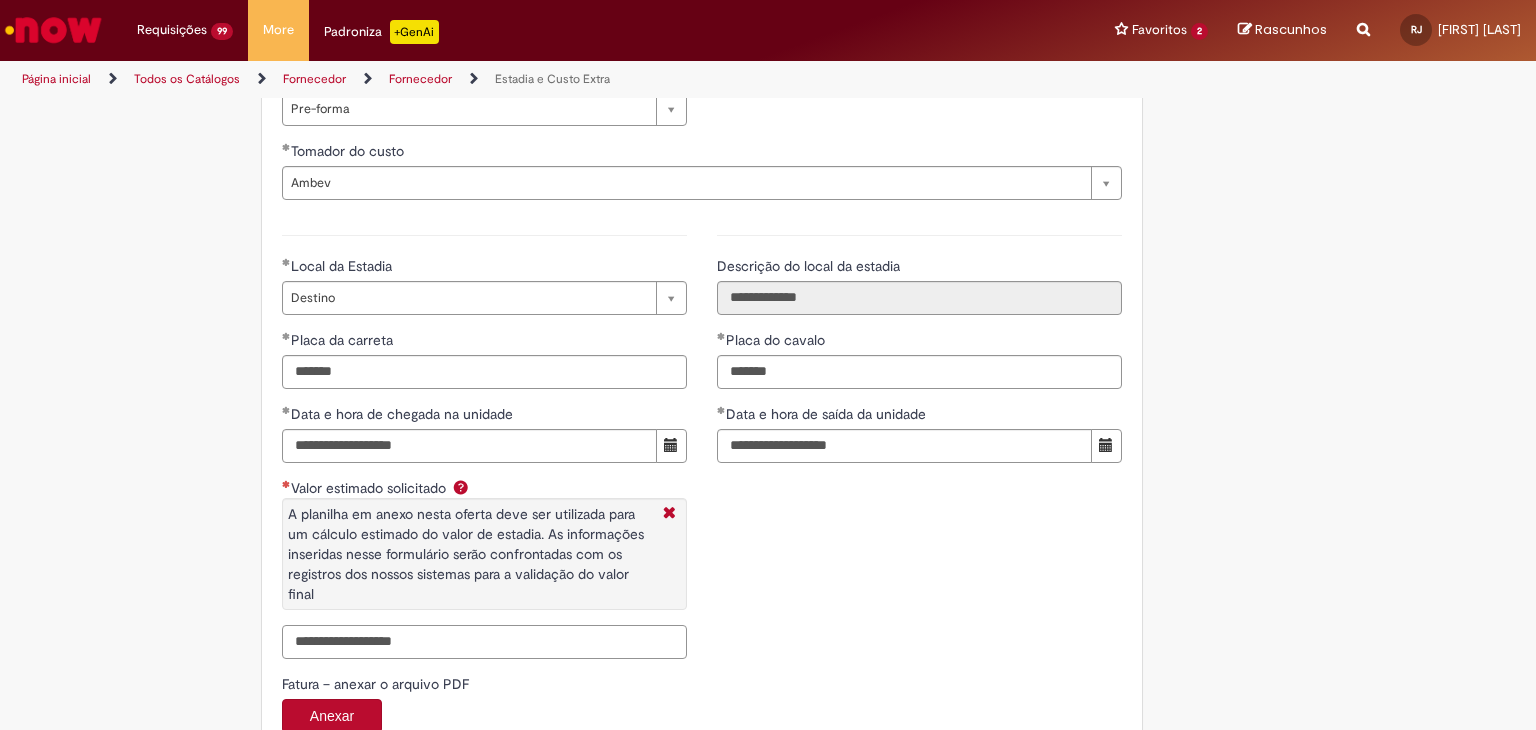 click on "Valor estimado solicitado A planilha em anexo nesta oferta deve ser utilizada para um cálculo estimado do valor de estadia. As informações inseridas nesse formulário serão confrontadas com os registros dos nossos sistemas para a validação do valor final" at bounding box center [484, 642] 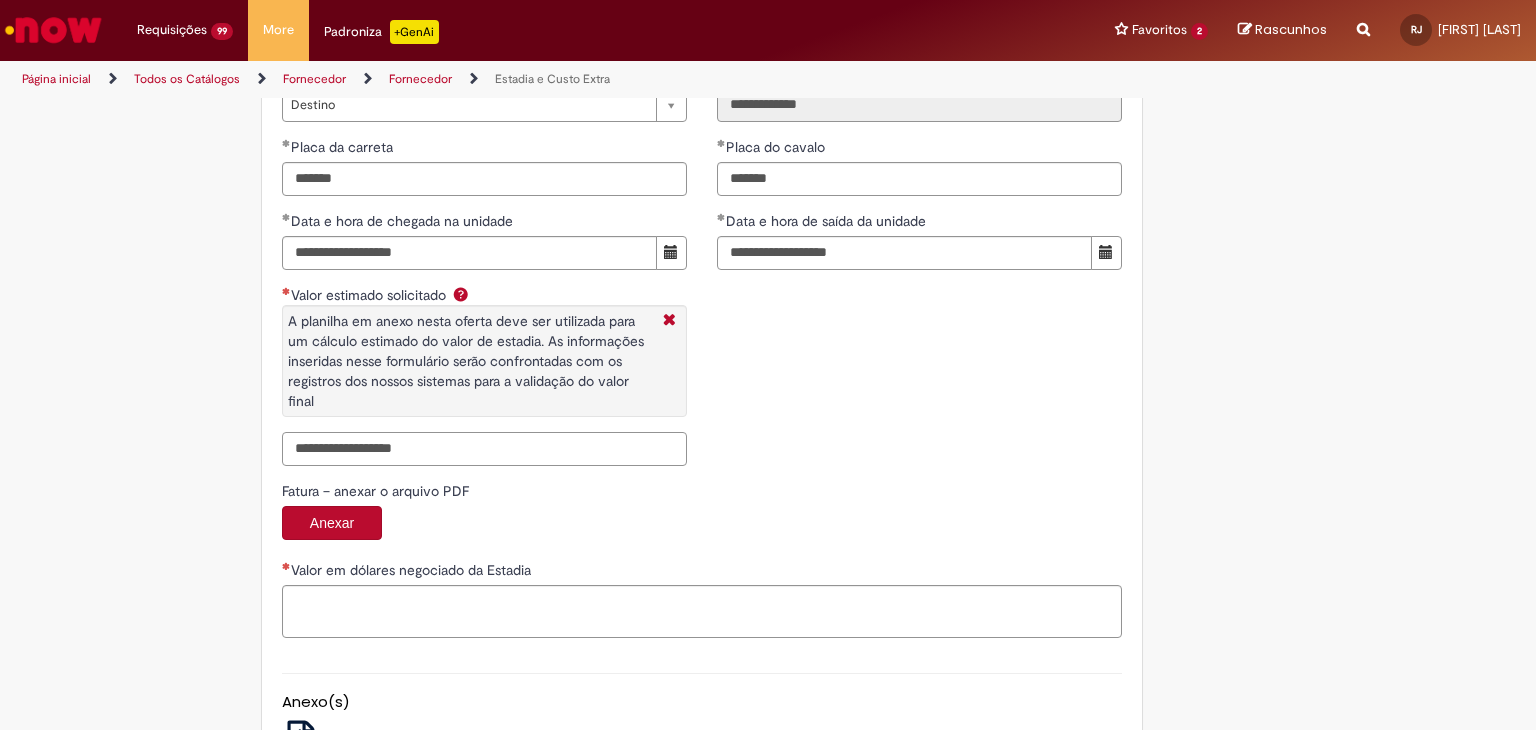 scroll, scrollTop: 3036, scrollLeft: 0, axis: vertical 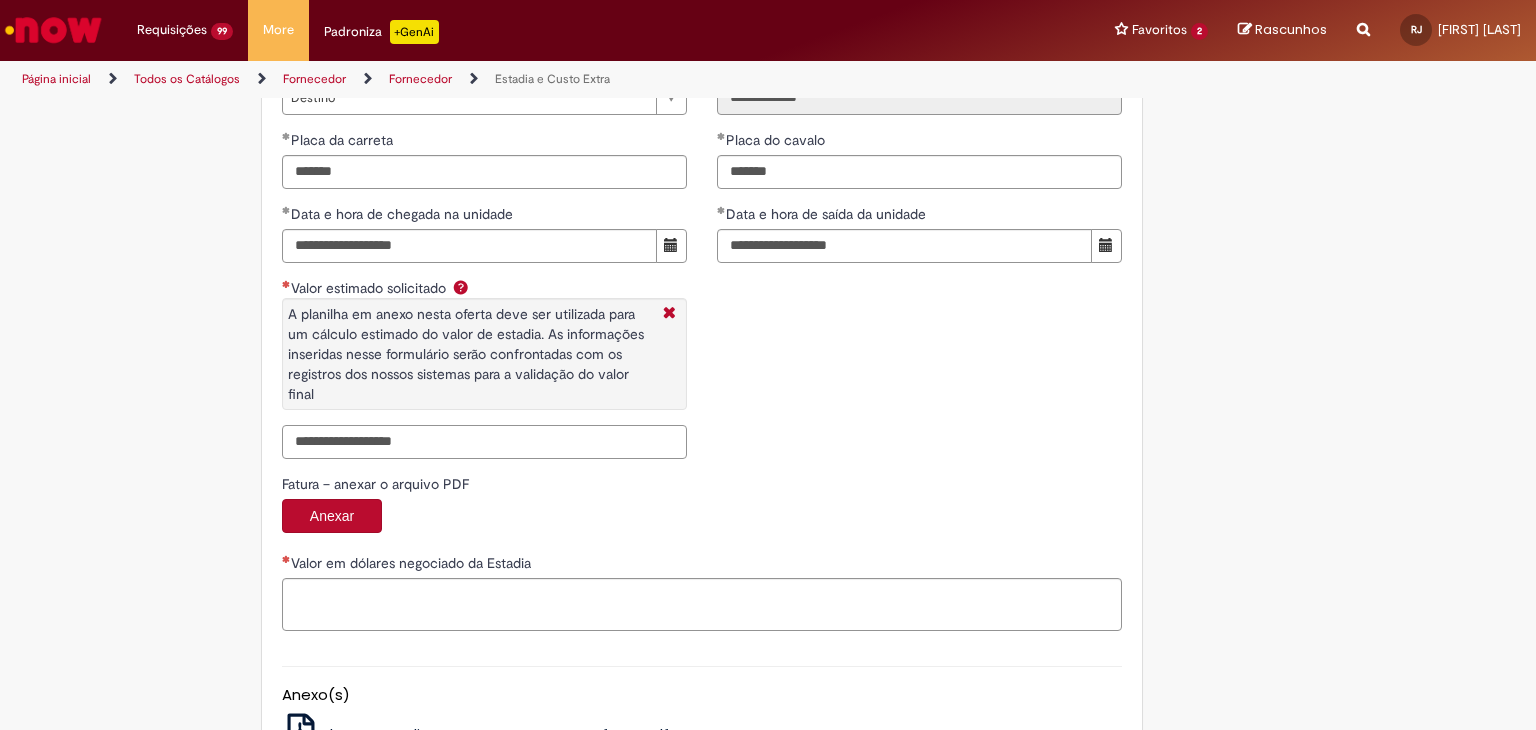 click on "Valor estimado solicitado A planilha em anexo nesta oferta deve ser utilizada para um cálculo estimado do valor de estadia. As informações inseridas nesse formulário serão confrontadas com os registros dos nossos sistemas para a validação do valor final" at bounding box center [484, 442] 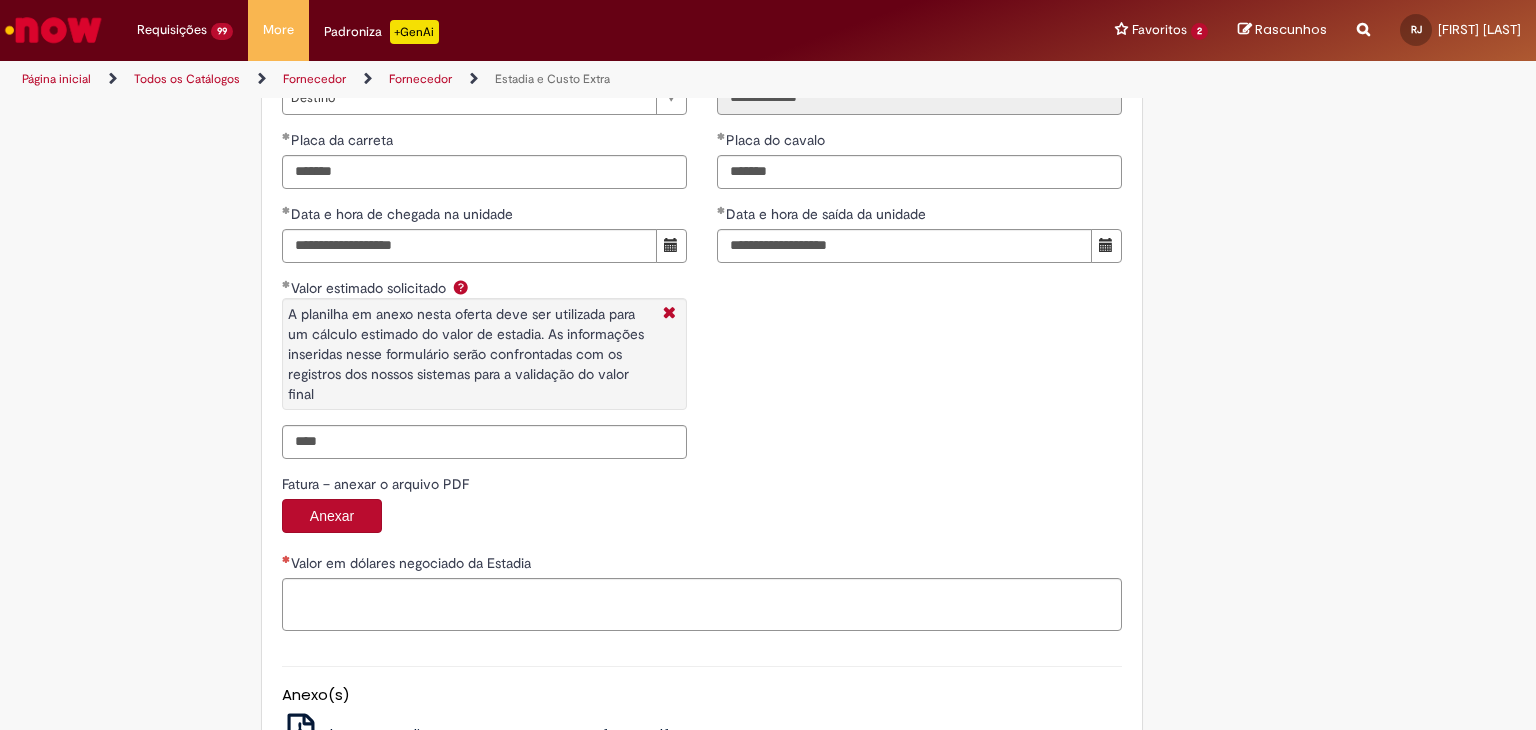 type on "**********" 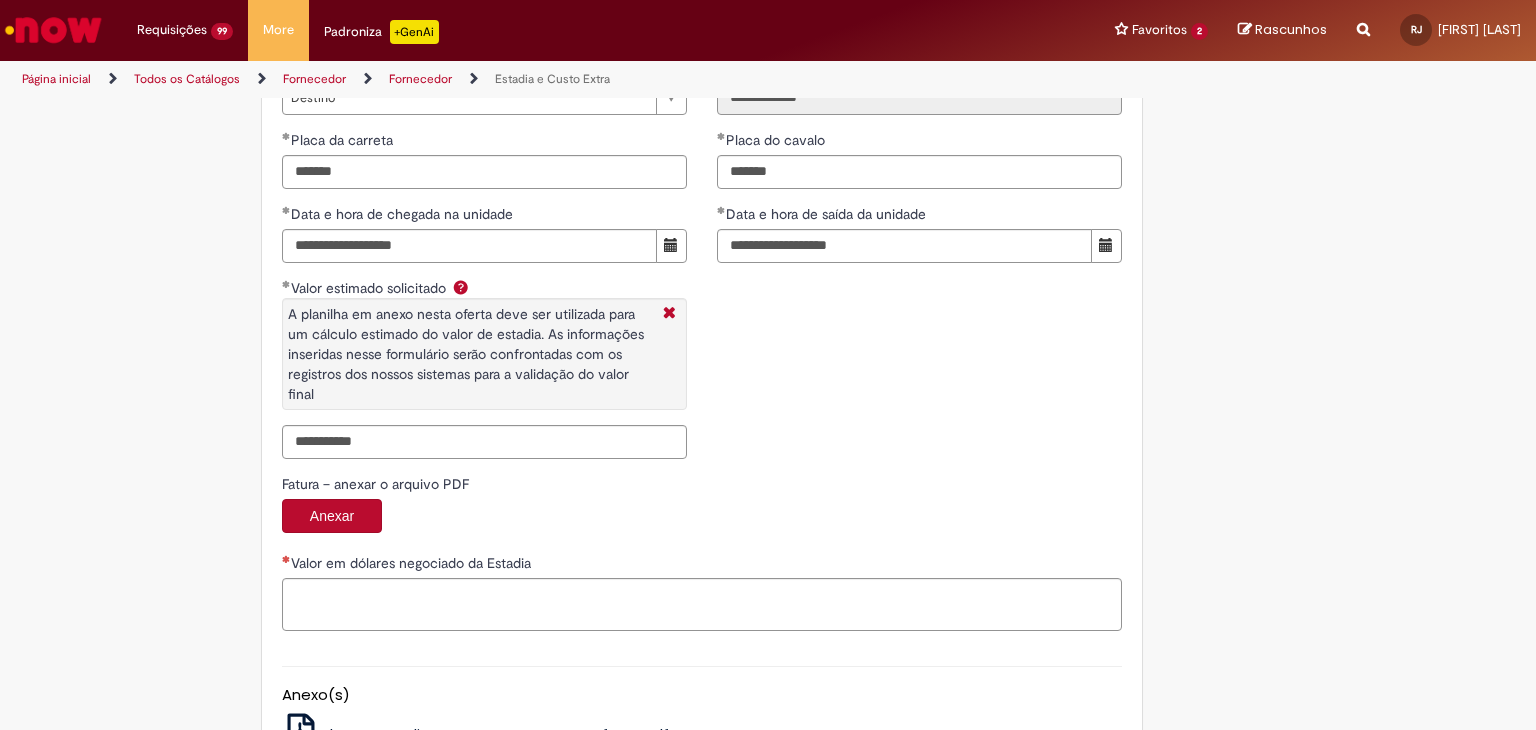 click on "**********" at bounding box center [702, 244] 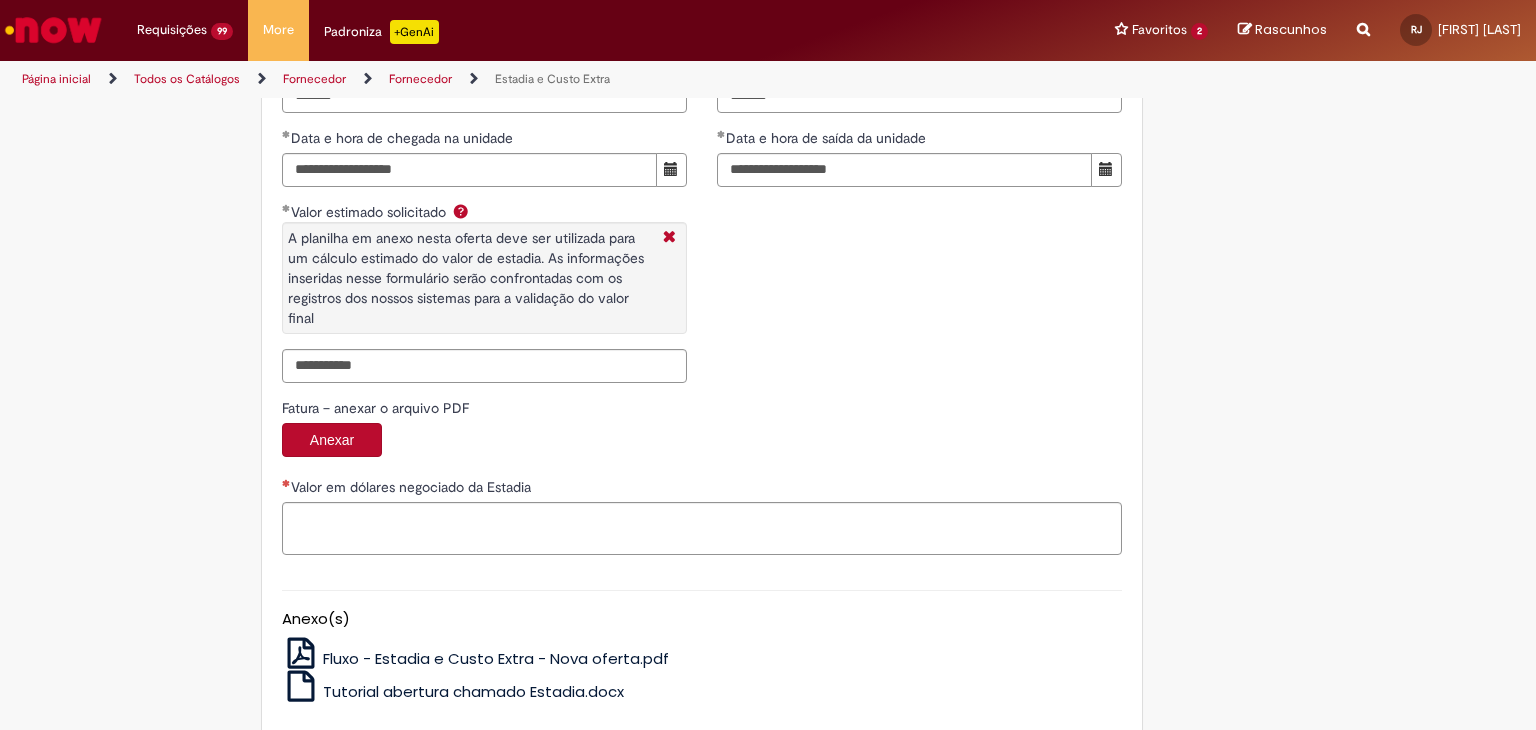 scroll, scrollTop: 3212, scrollLeft: 0, axis: vertical 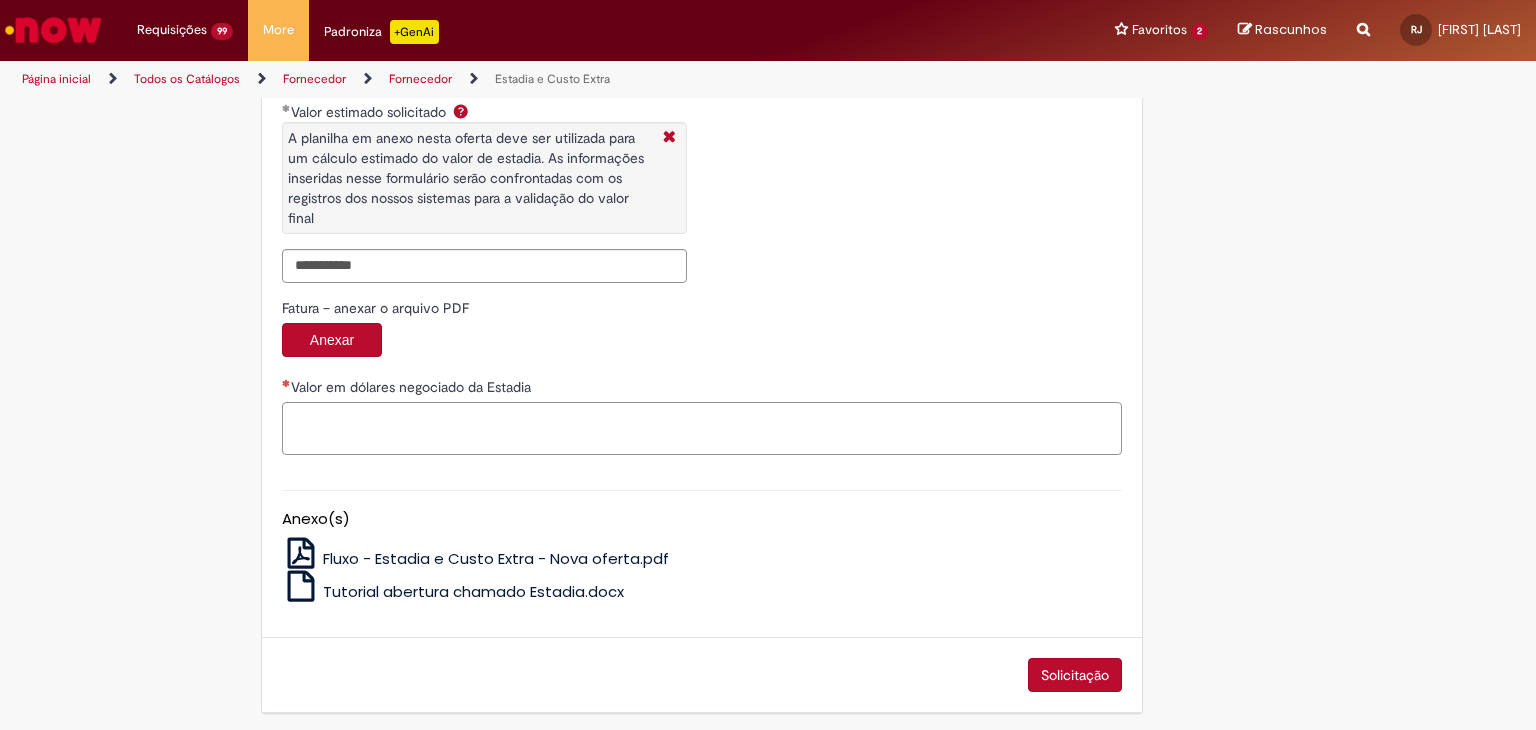 click on "Valor em dólares negociado da Estadia" at bounding box center (702, 429) 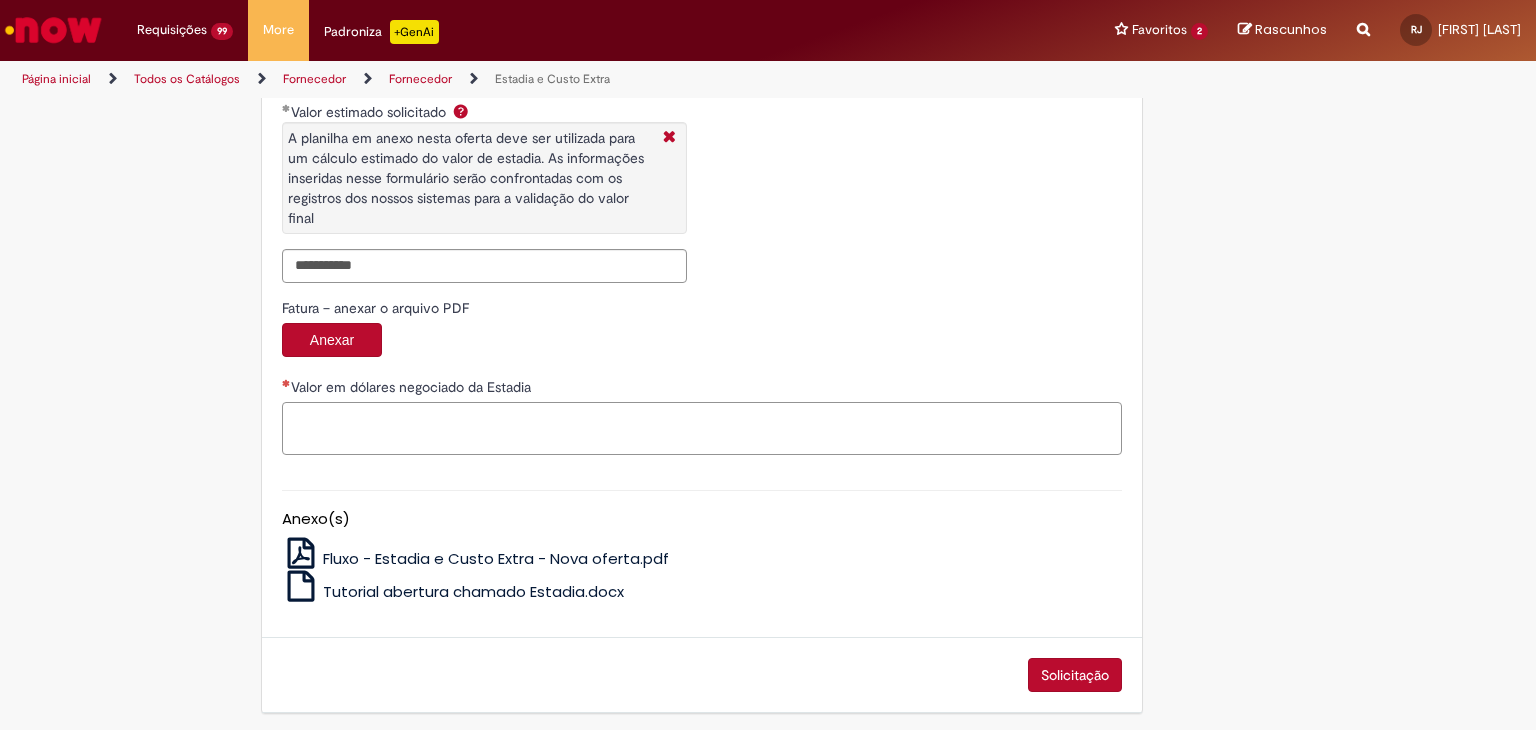 paste on "**********" 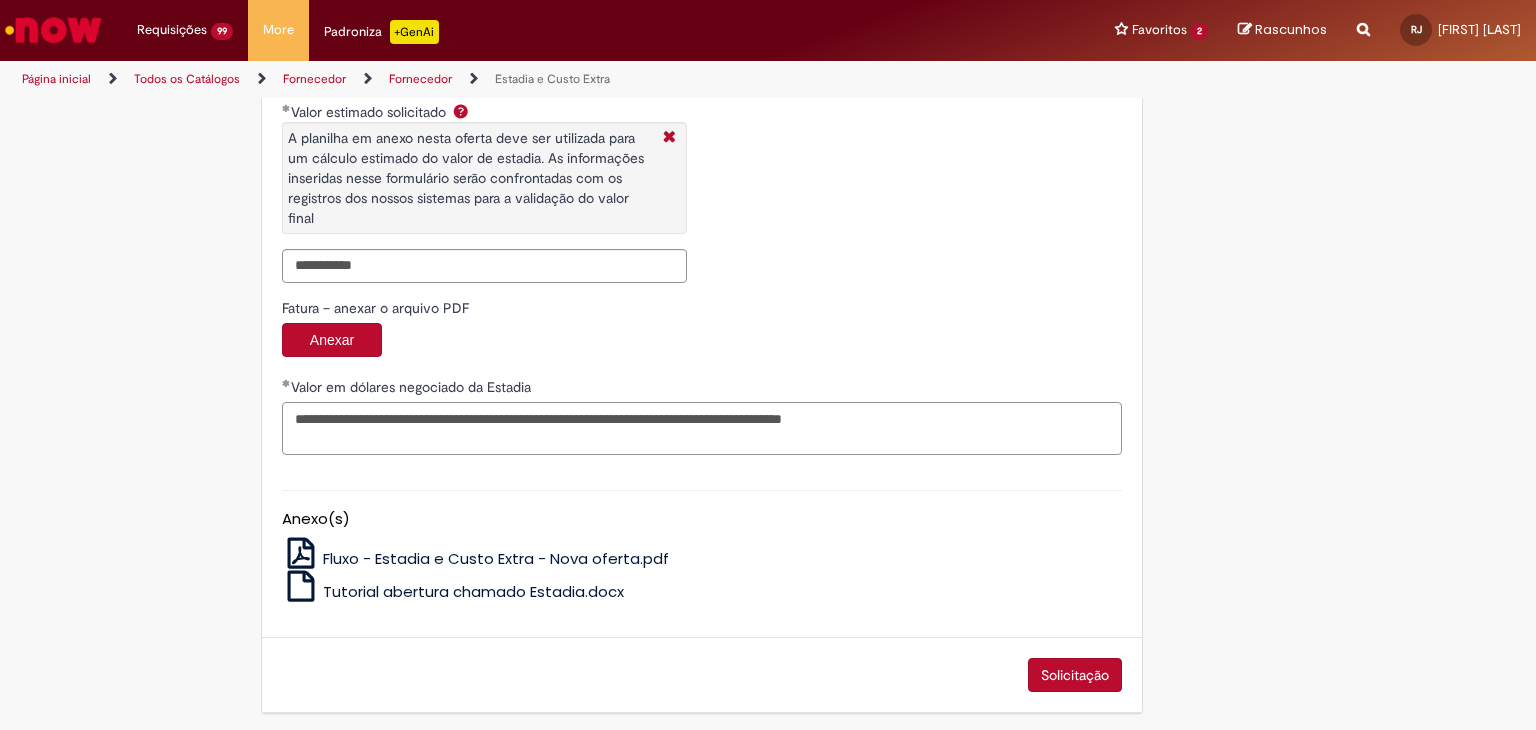drag, startPoint x: 596, startPoint y: 414, endPoint x: 560, endPoint y: 414, distance: 36 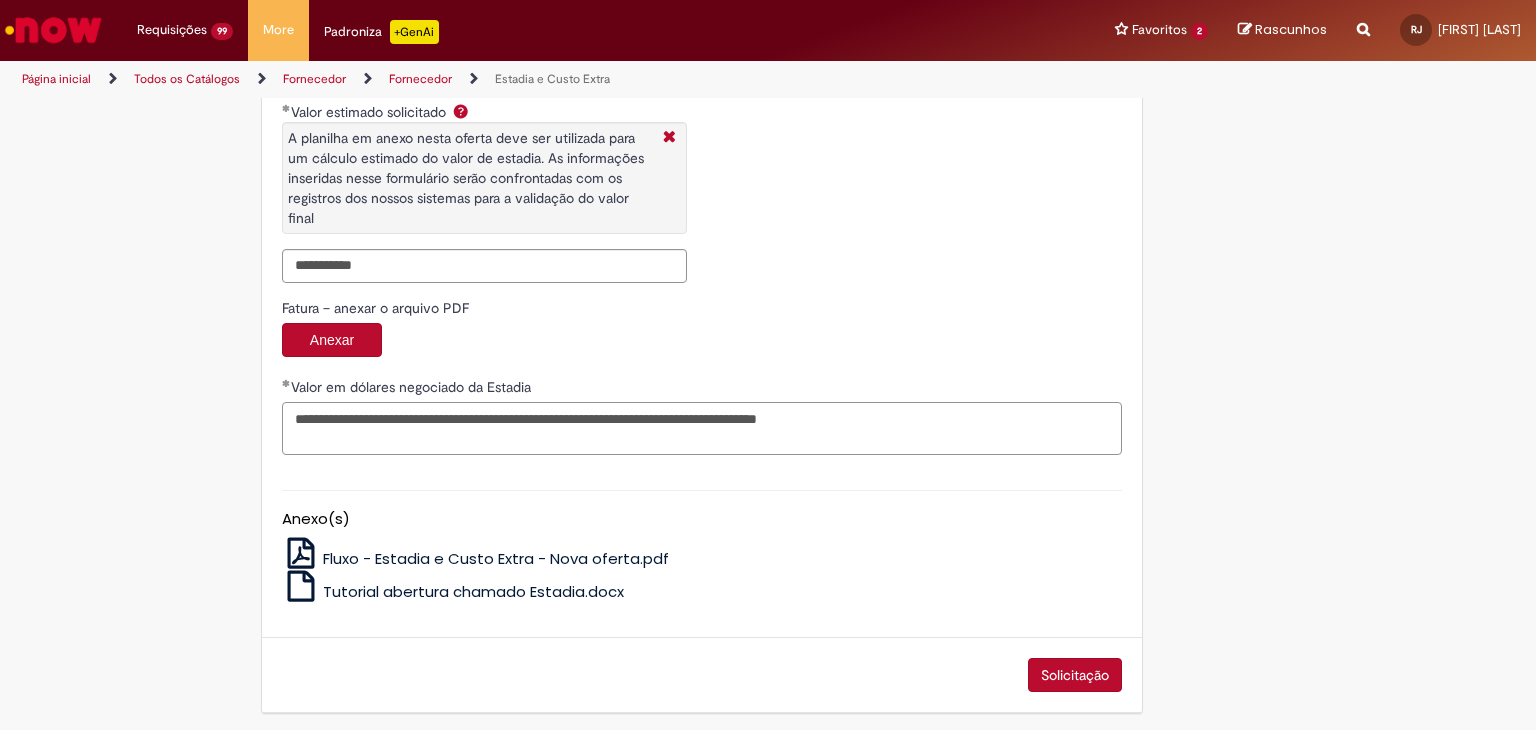 paste on "******" 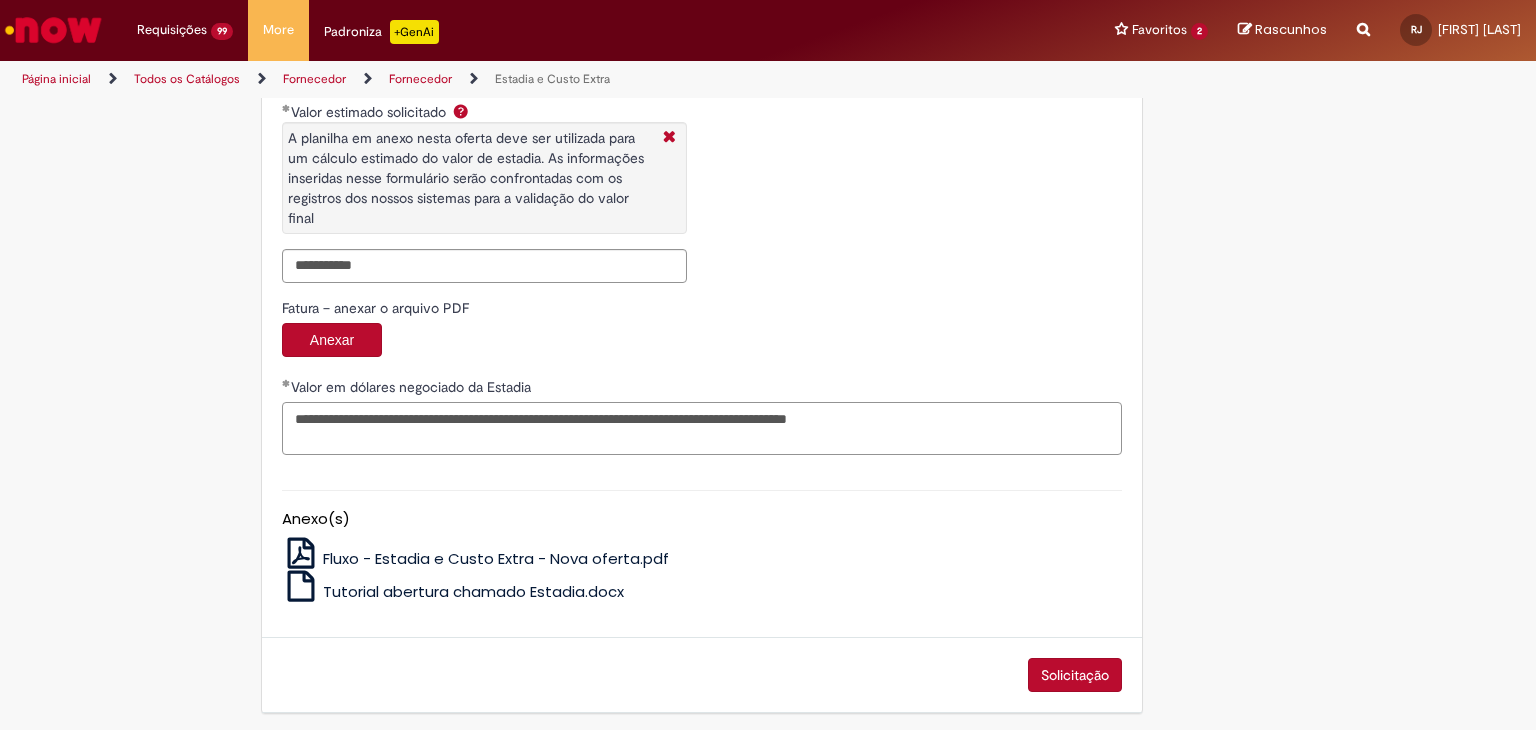 drag, startPoint x: 664, startPoint y: 415, endPoint x: 623, endPoint y: 415, distance: 41 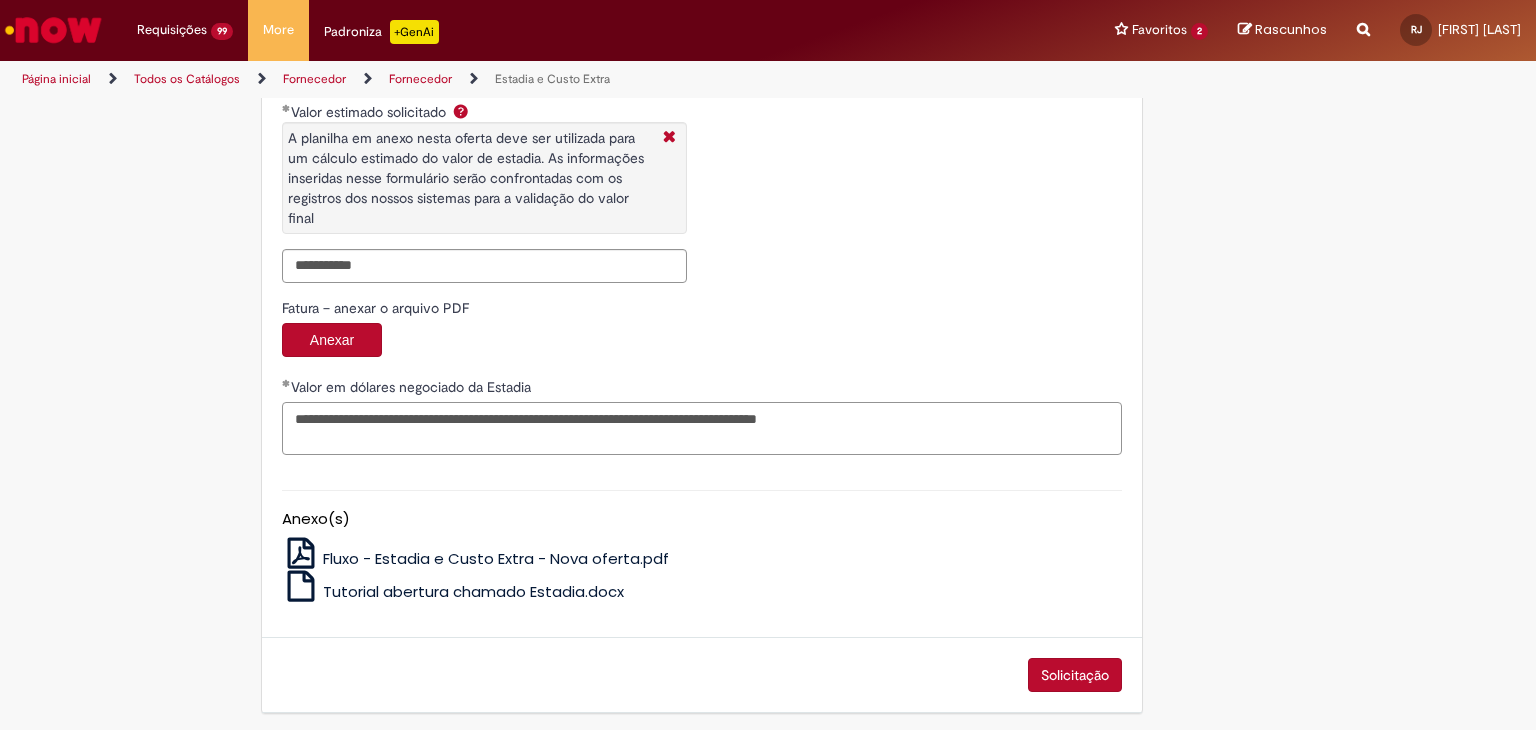 paste on "******" 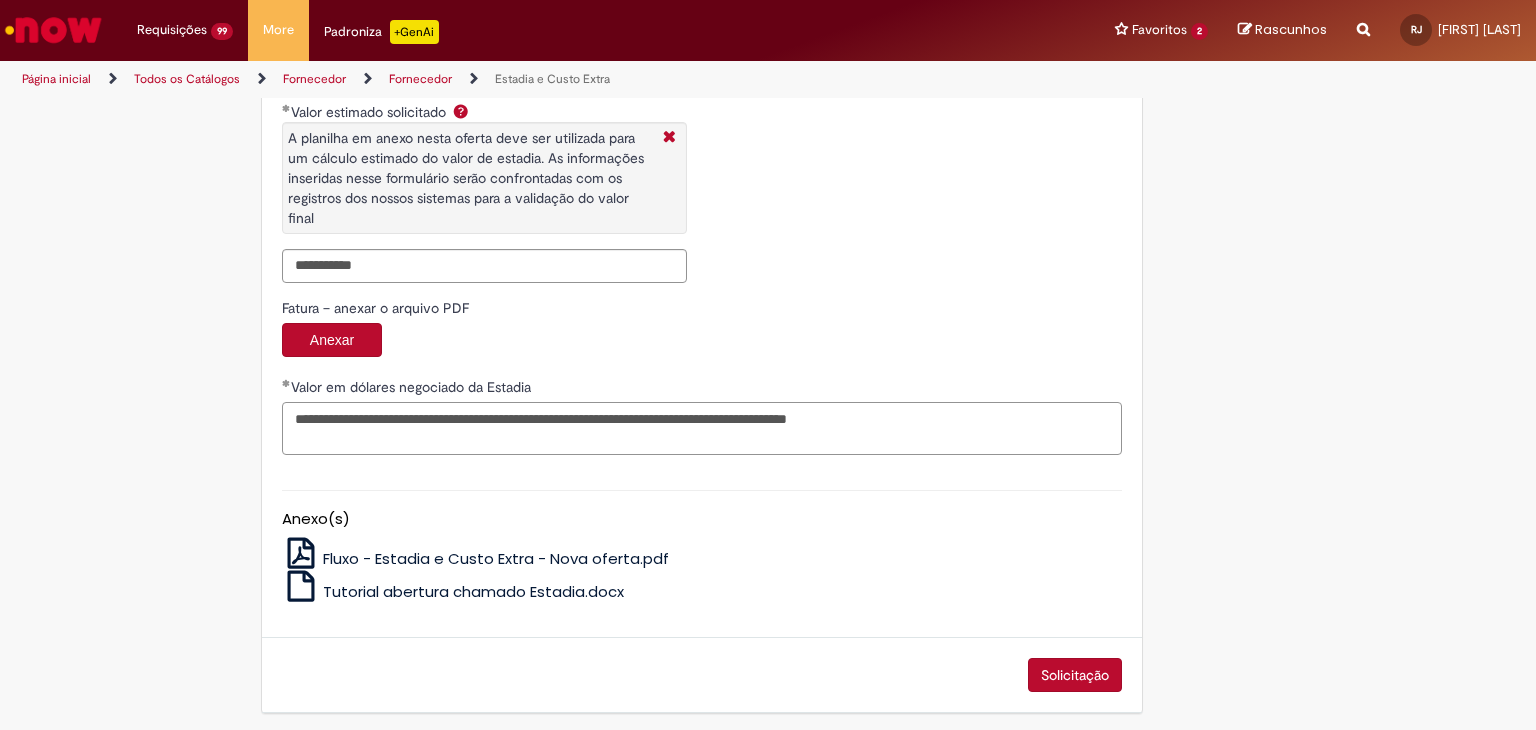 drag, startPoint x: 849, startPoint y: 412, endPoint x: 839, endPoint y: 415, distance: 10.440307 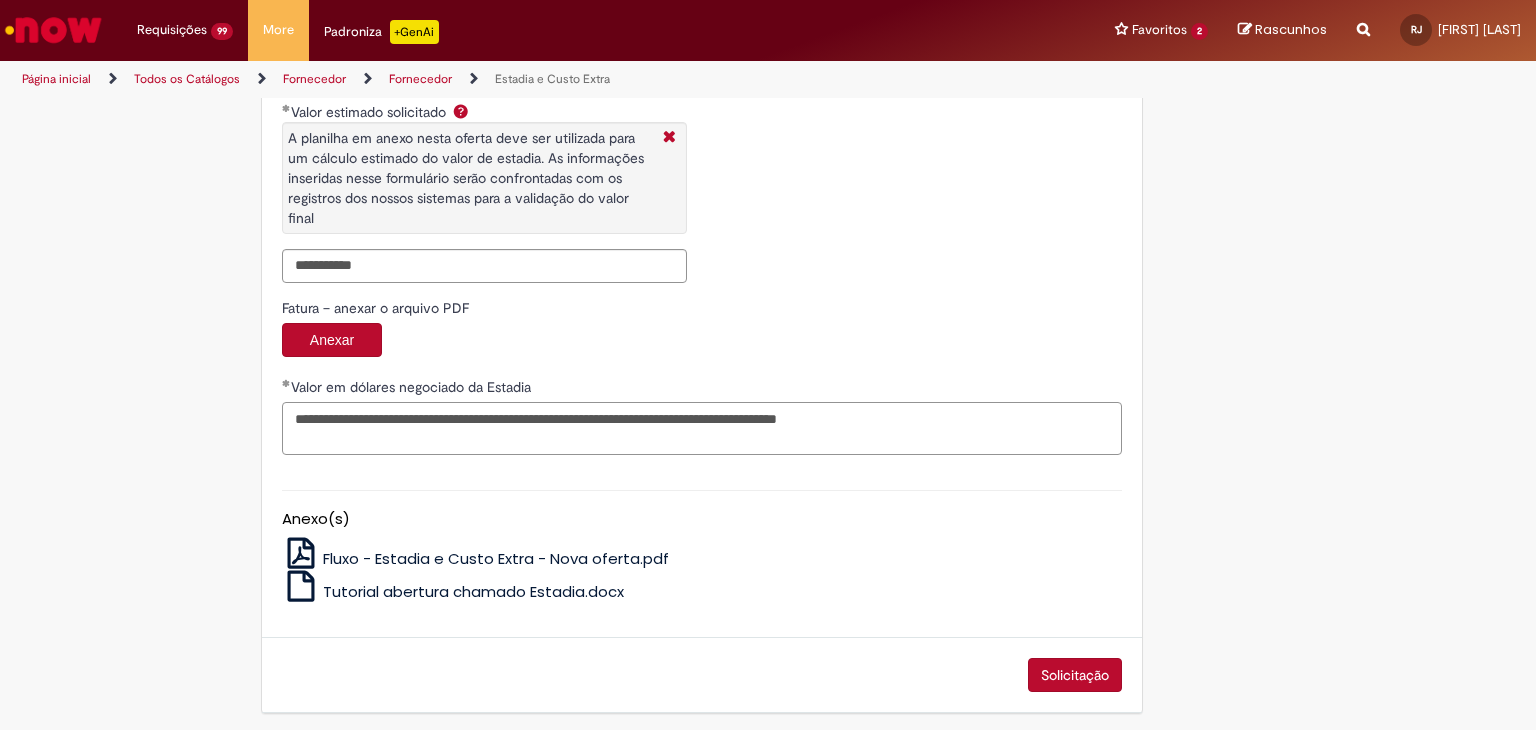 paste on "**" 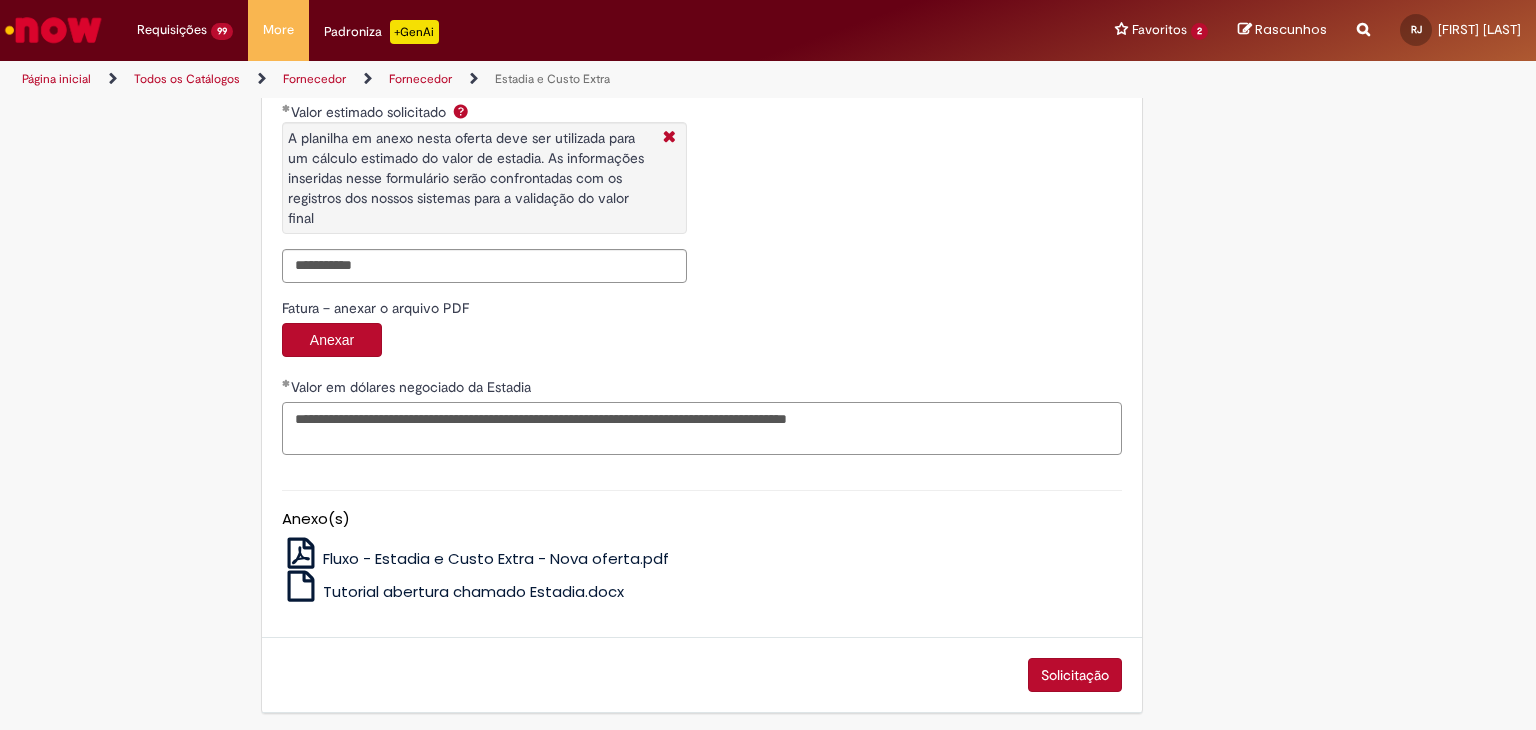click on "**********" at bounding box center [702, 429] 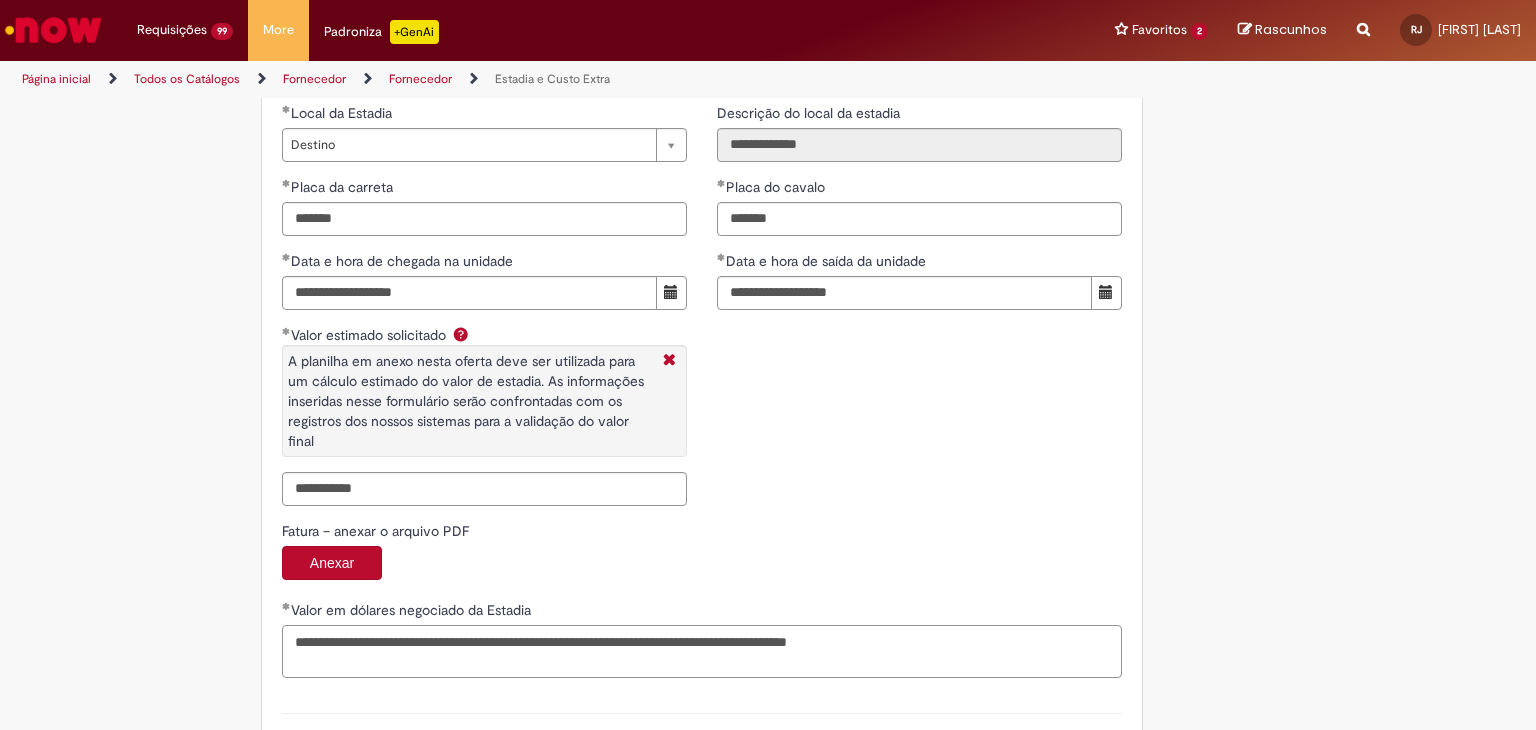 scroll, scrollTop: 3212, scrollLeft: 0, axis: vertical 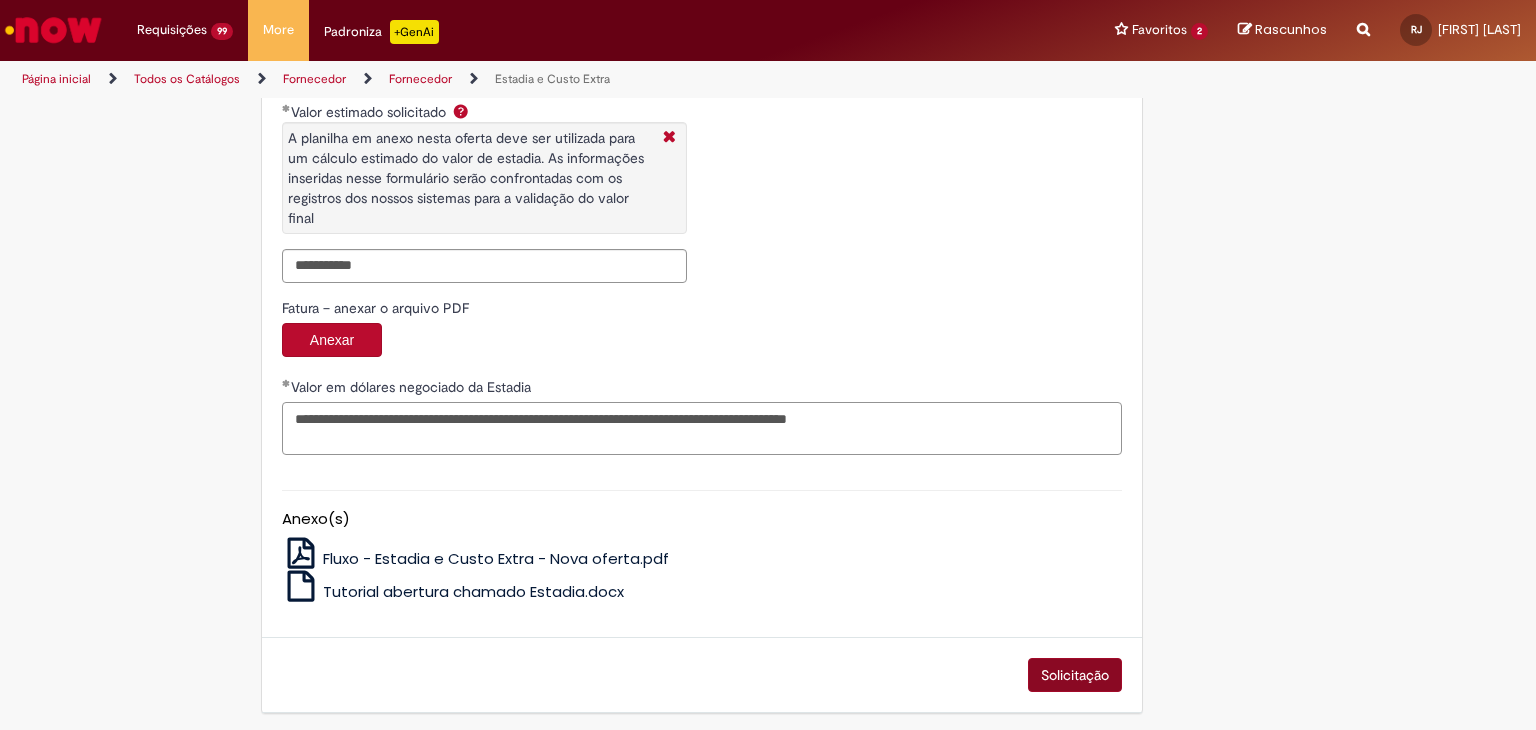 type on "**********" 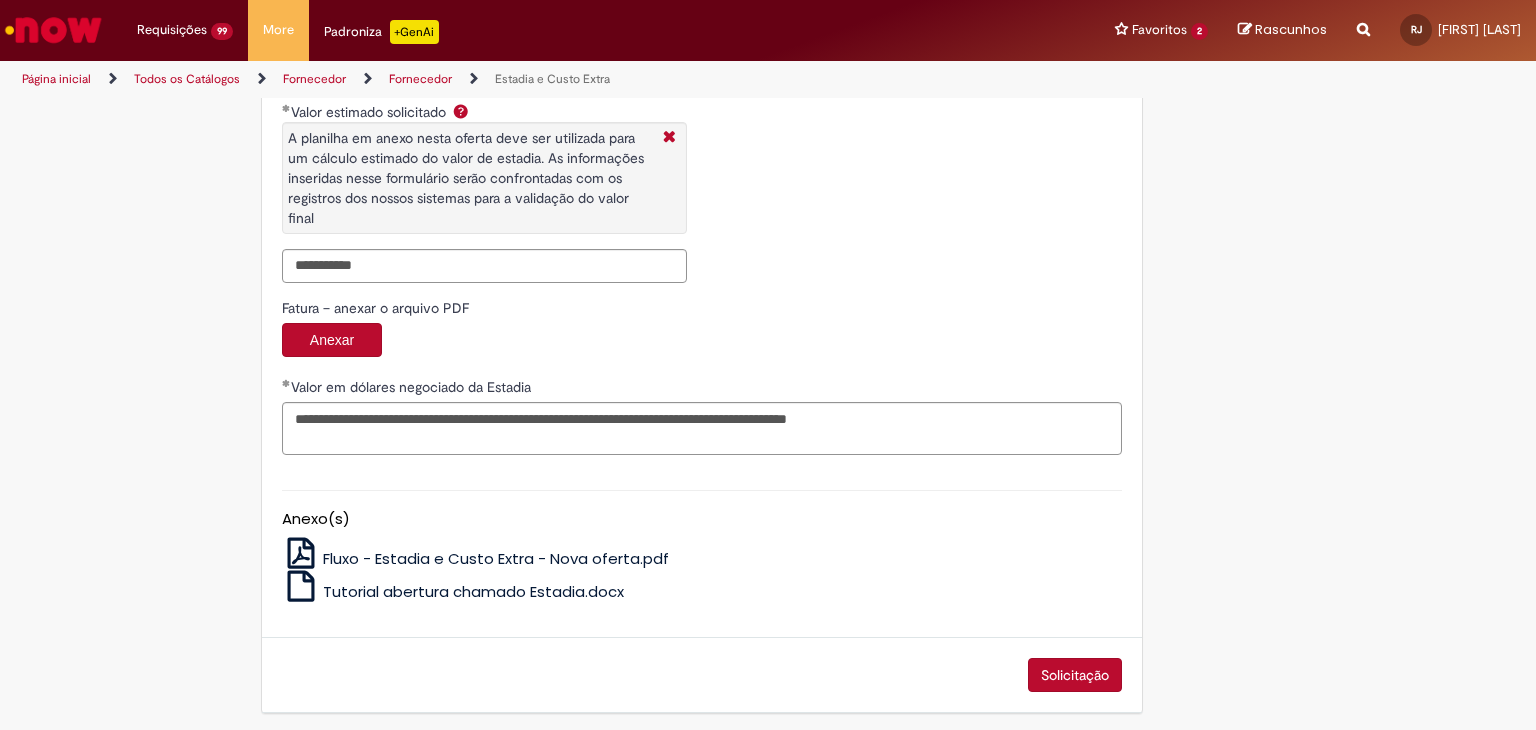 click on "Solicitação" at bounding box center [1075, 675] 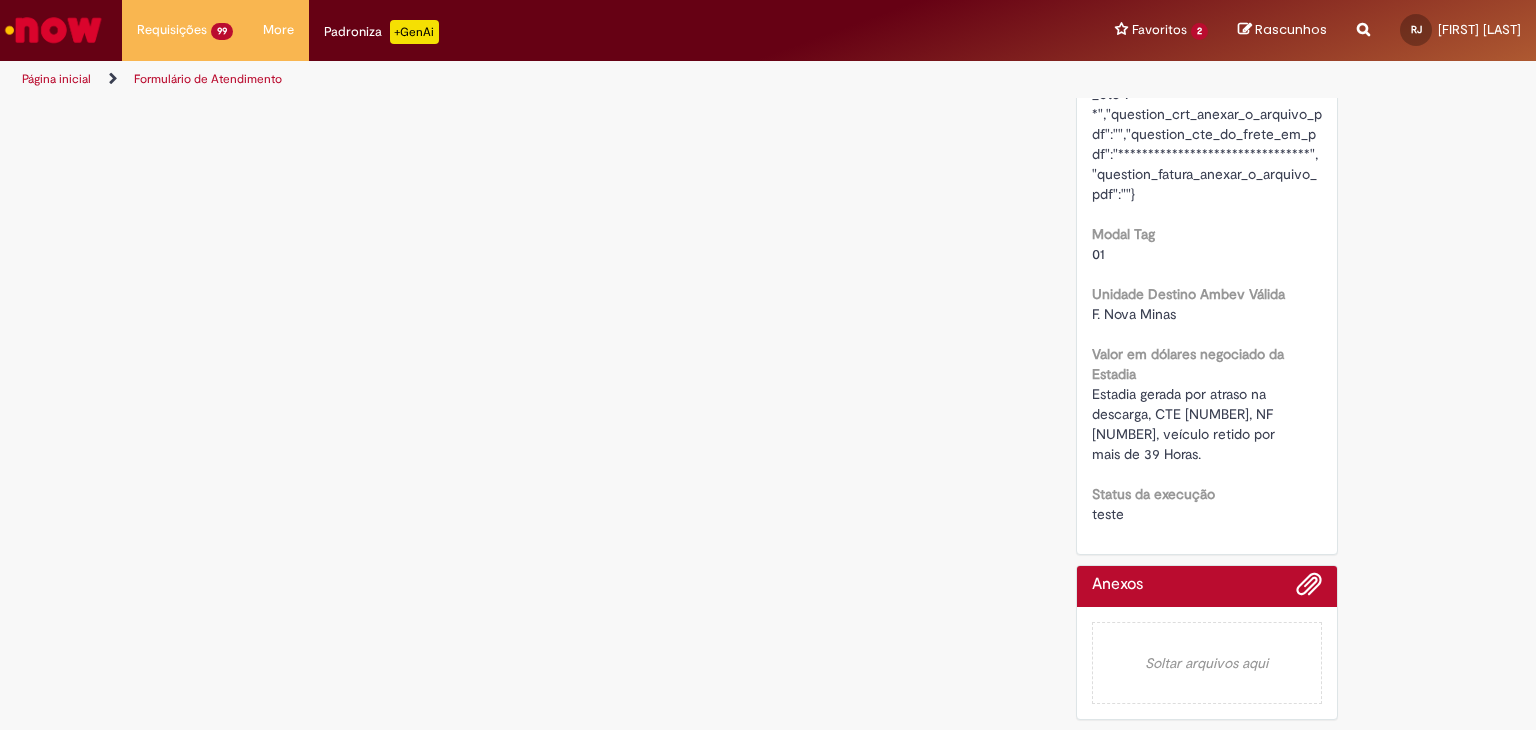 scroll, scrollTop: 0, scrollLeft: 0, axis: both 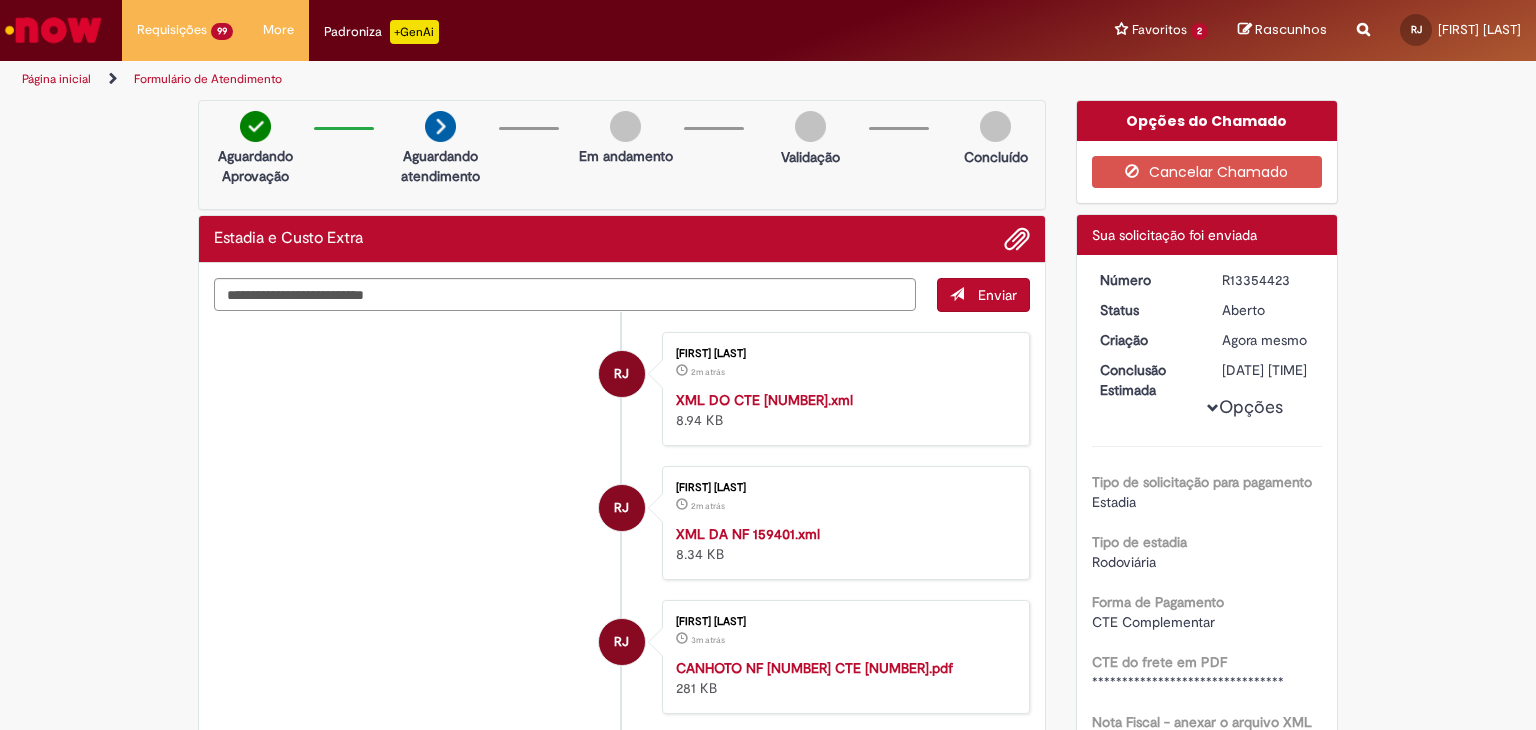 drag, startPoint x: 1208, startPoint y: 280, endPoint x: 1291, endPoint y: 276, distance: 83.09633 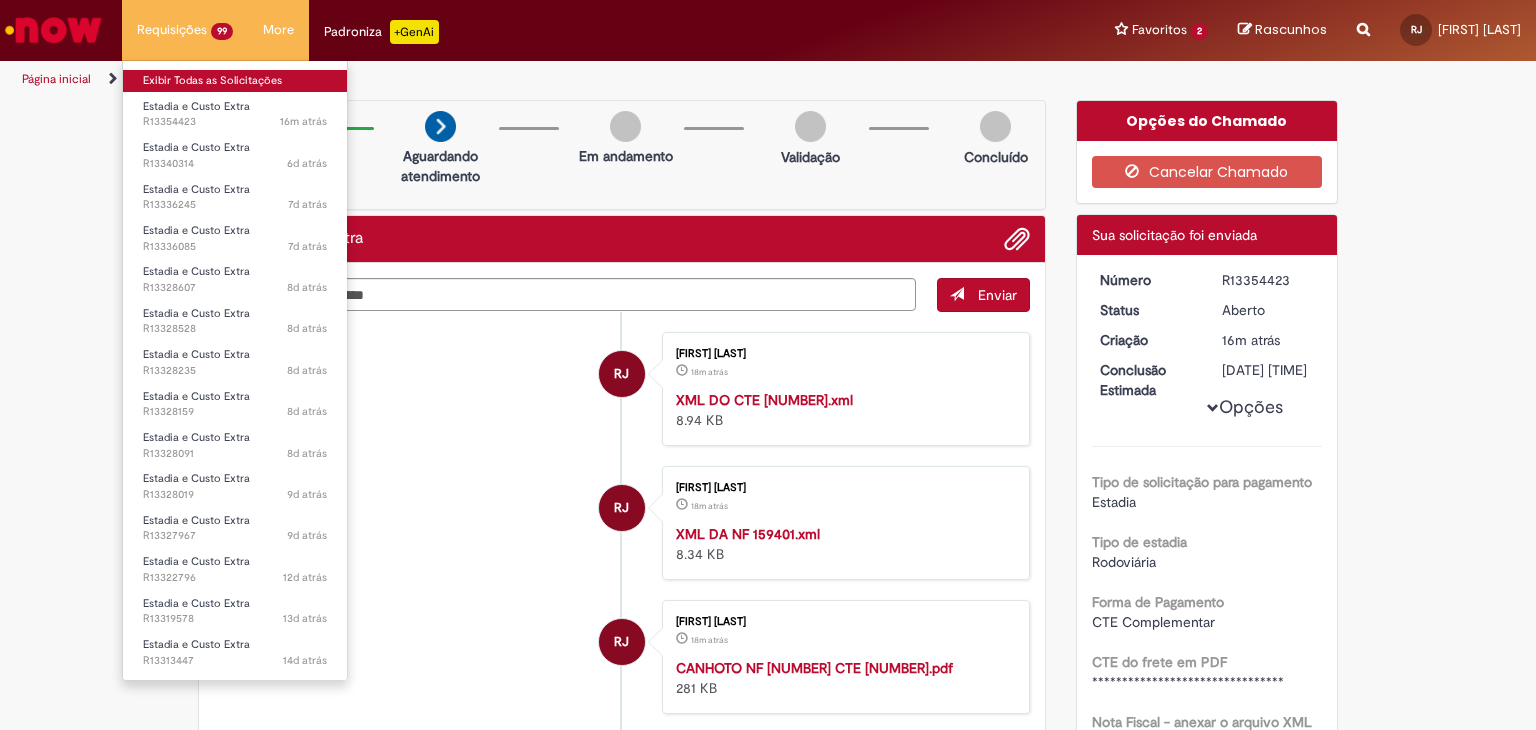 click on "Exibir Todas as Solicitações" at bounding box center [235, 81] 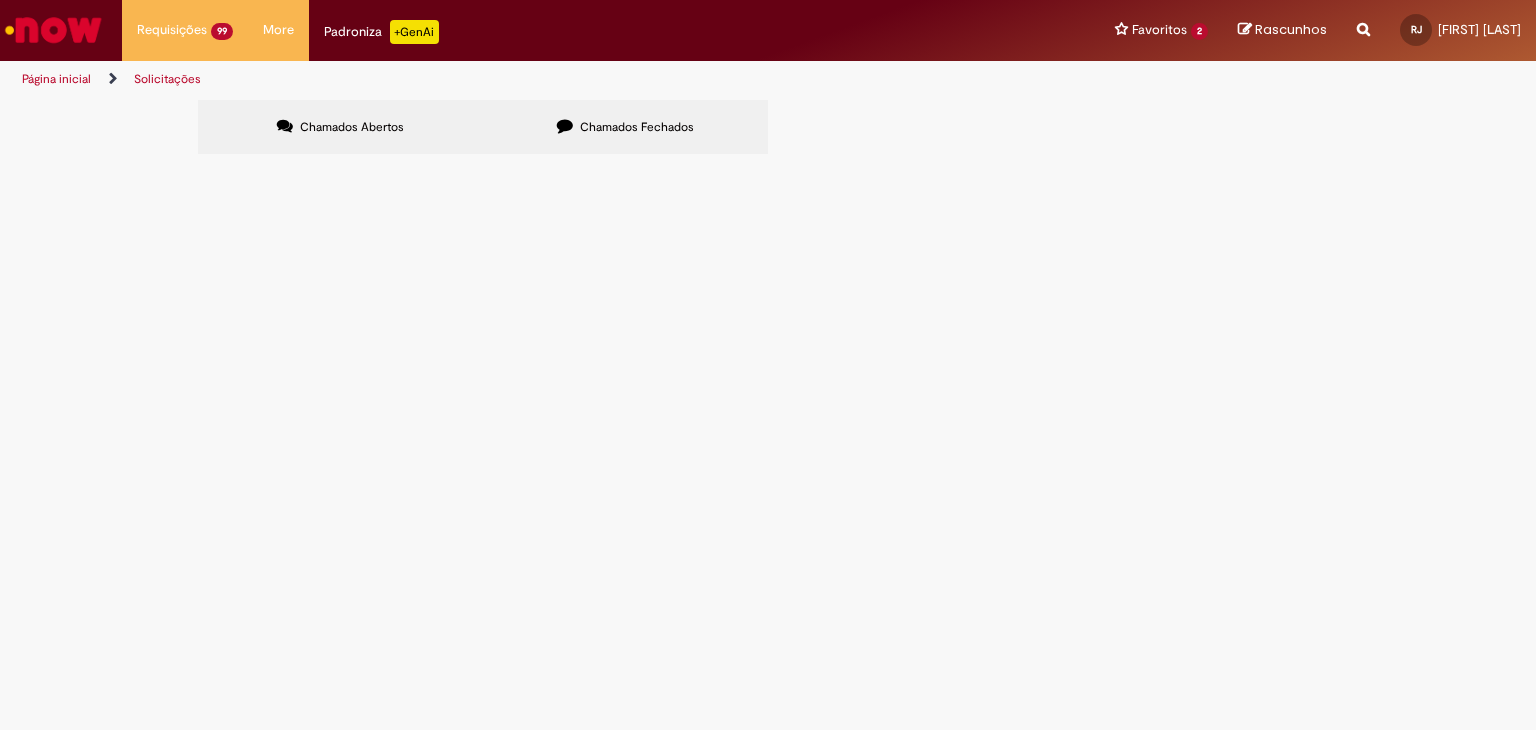 click on "Chamados Abertos     Chamados Fechados
Itens solicitados
Exportar como PDF Exportar como Excel Exportar como CSV
Itens solicitados
Número
Oferta
Descrição
Fase
Status
[ID]       Estadia e Custo Extra
Aberto
[ID]       Estadia e Custo Extra
Aberto
[ID]       Estadia e Custo Extra
Aberto
[ID]       Estadia e Custo Extra
Aberto
[ID]       Estadia e Custo Extra
Aberto
[ID]" at bounding box center (768, 100) 